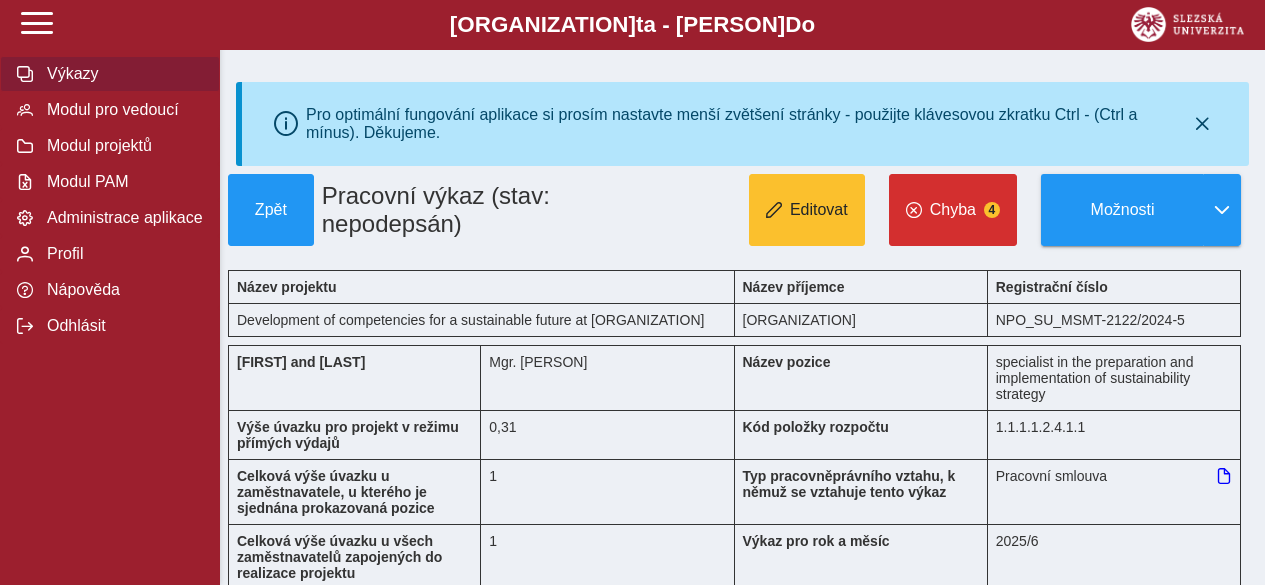 scroll, scrollTop: 0, scrollLeft: 0, axis: both 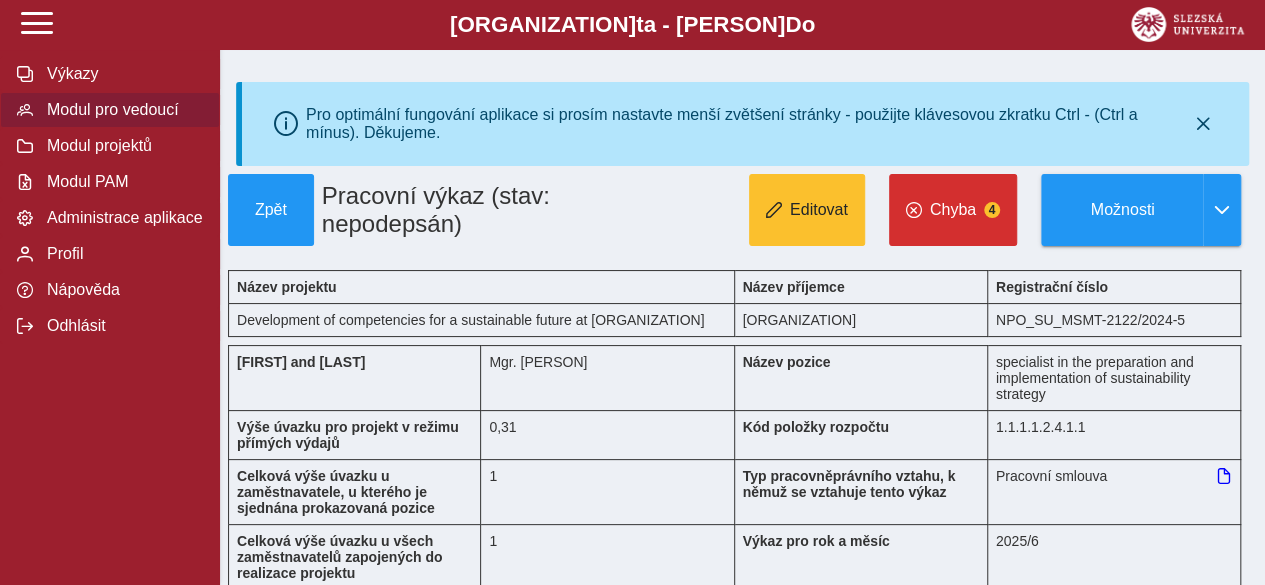 click on "Modul pro vedoucí" at bounding box center [122, 74] 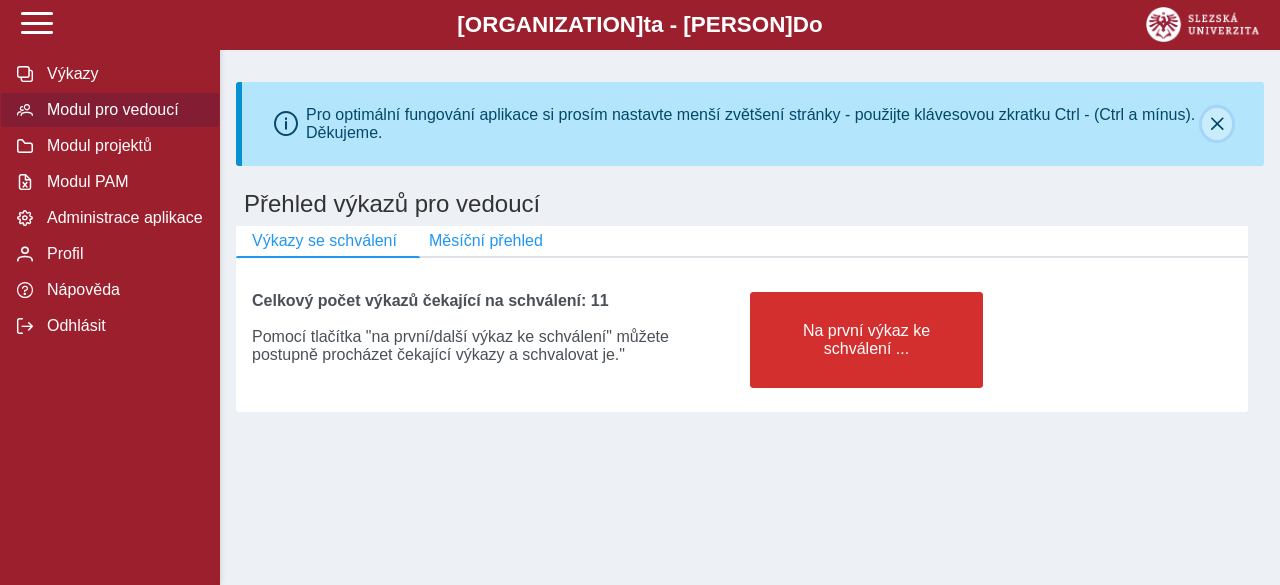 click at bounding box center [1217, 124] 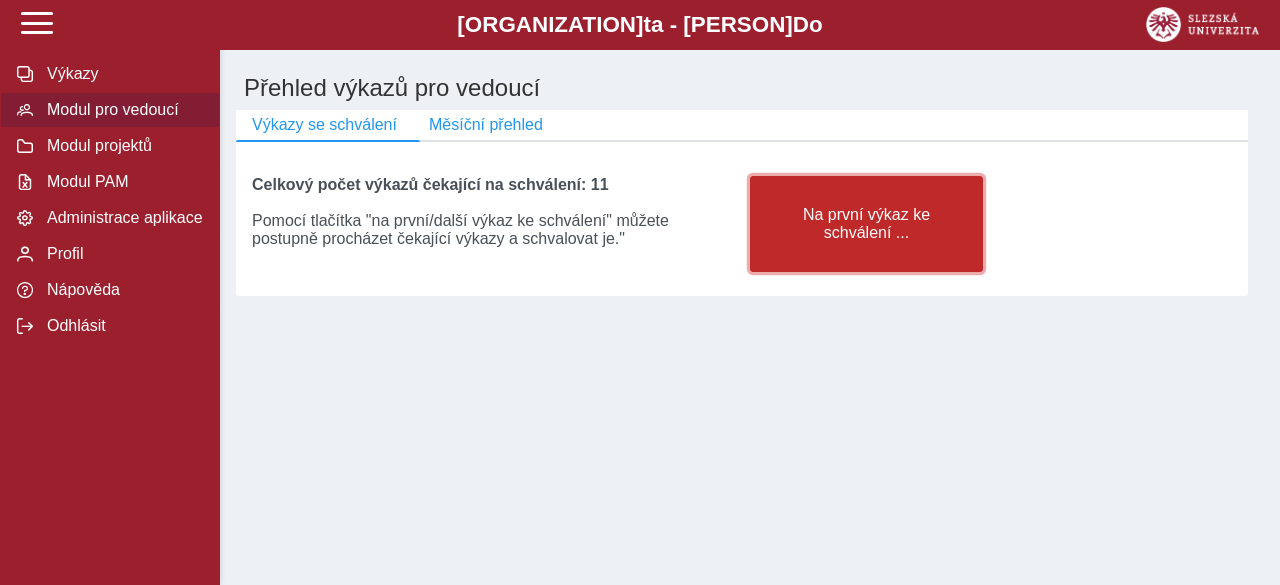 click on "Na první výkaz ke schválení ..." at bounding box center (866, 224) 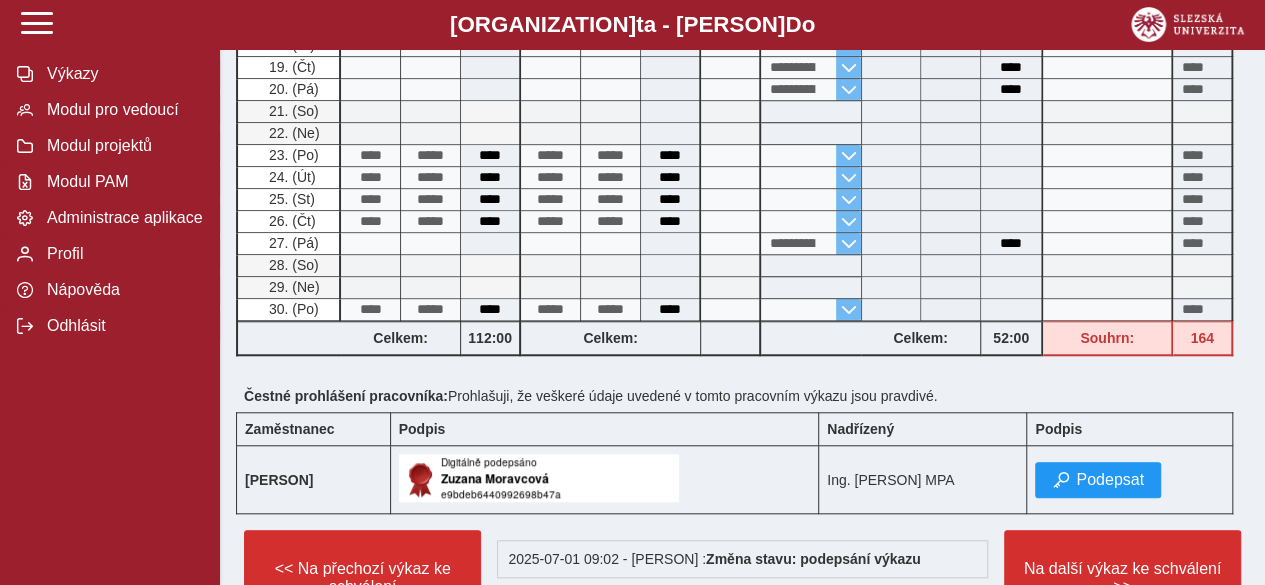 scroll, scrollTop: 702, scrollLeft: 0, axis: vertical 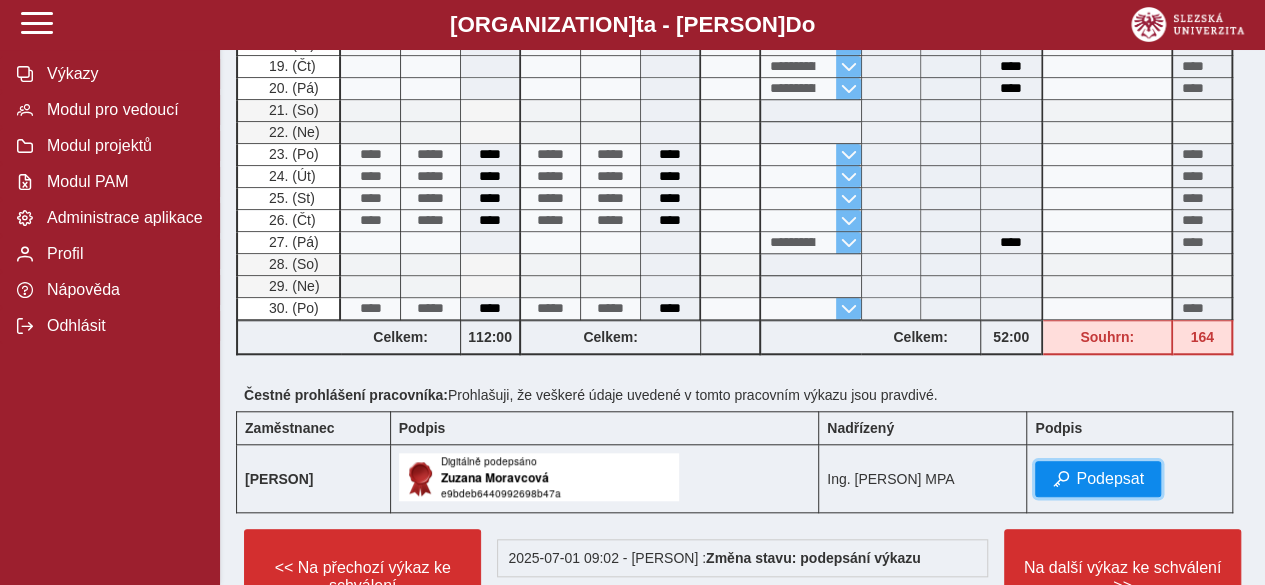 click on "Podepsat" at bounding box center [1110, 479] 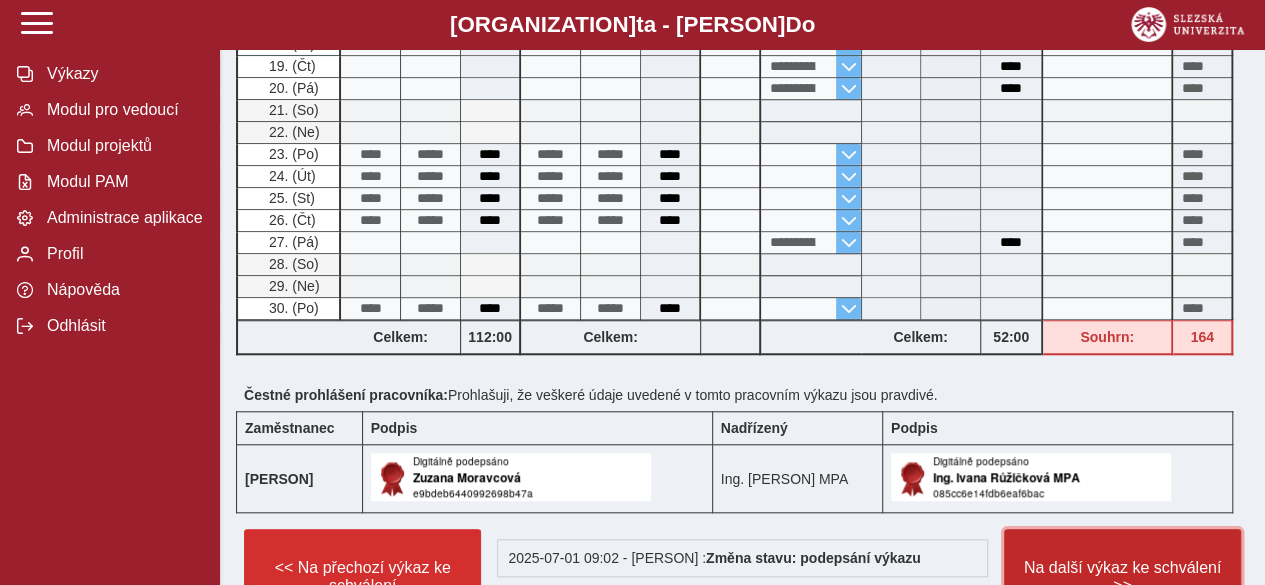 click on "Na další výkaz ke schválení  >>" at bounding box center [362, 577] 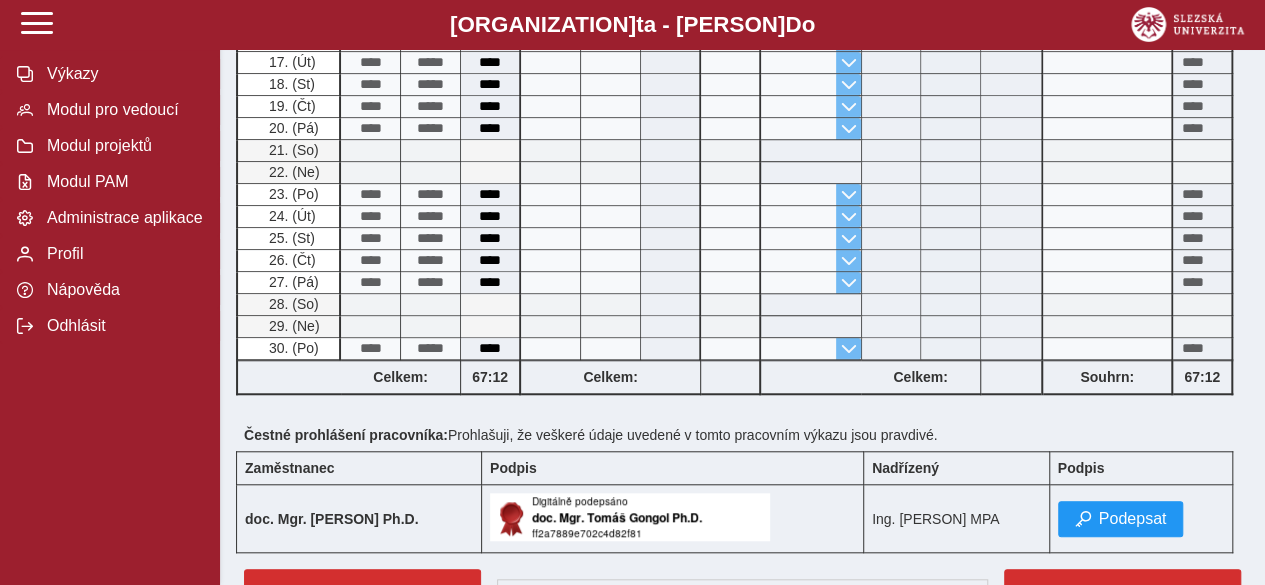 scroll, scrollTop: 647, scrollLeft: 0, axis: vertical 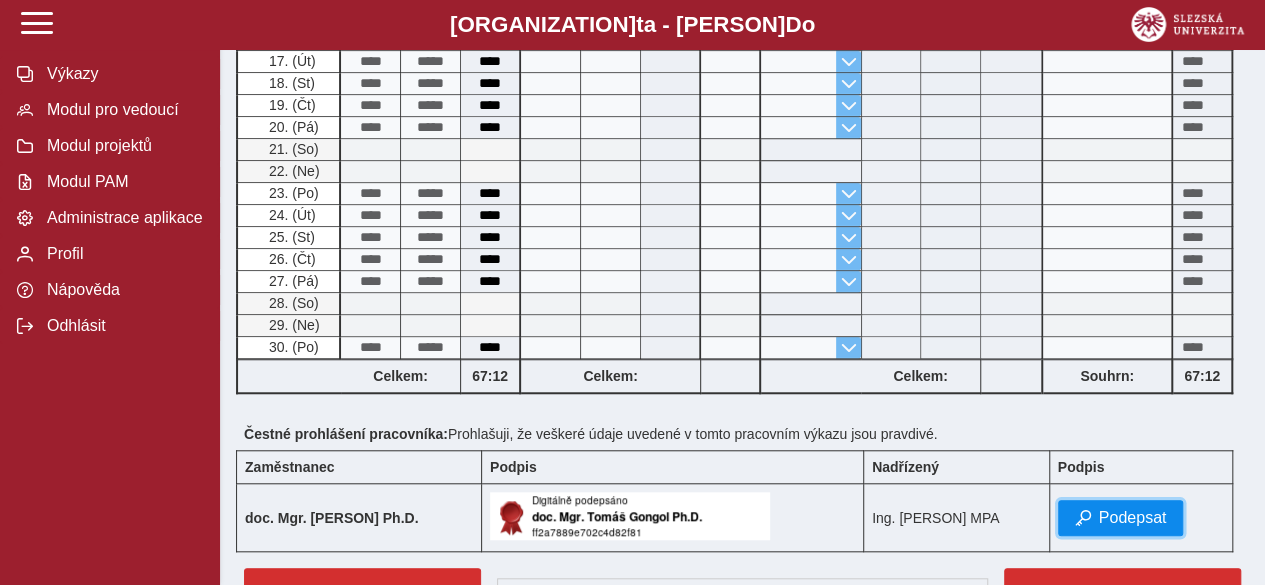 click on "Podepsat" at bounding box center (1133, 518) 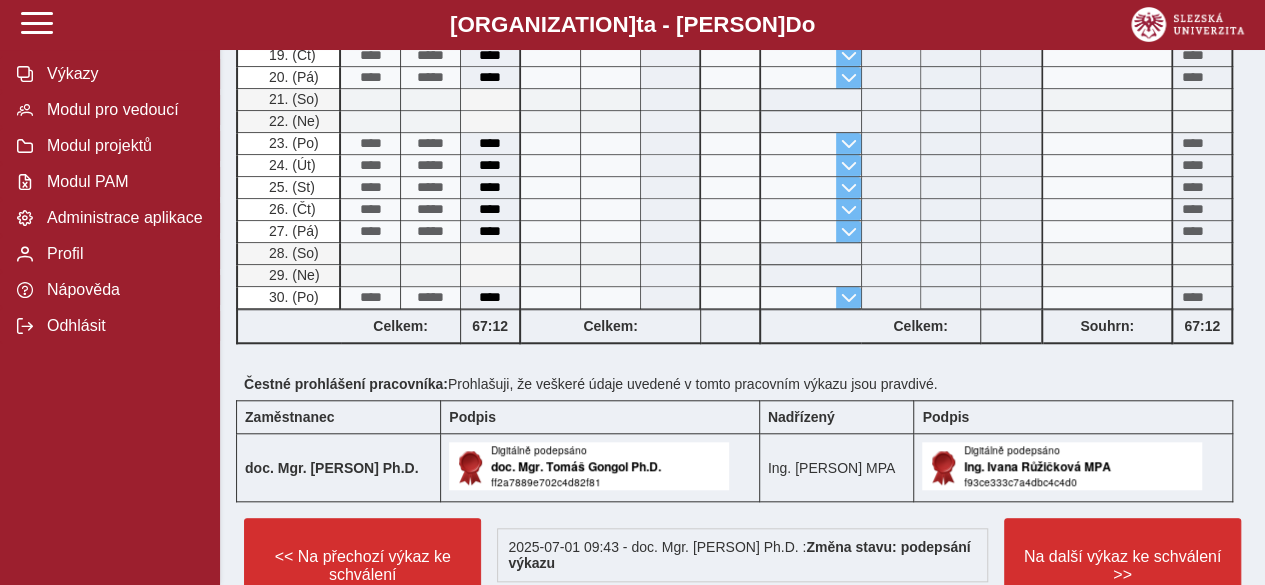 scroll, scrollTop: 698, scrollLeft: 0, axis: vertical 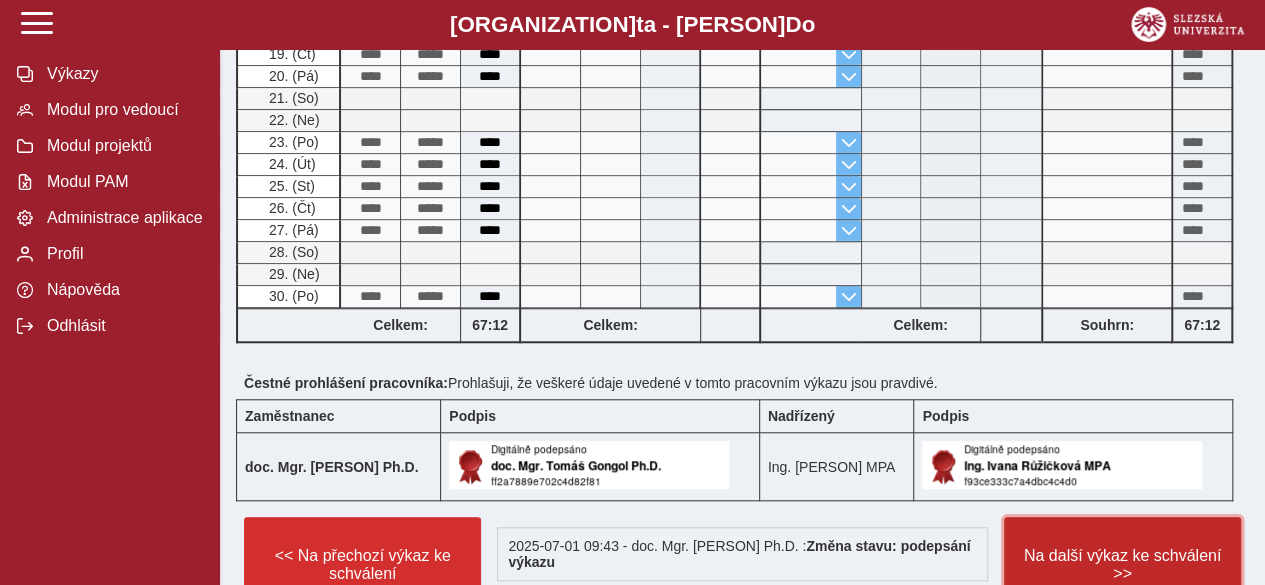 click on "Na další výkaz ke schválení  >>" at bounding box center [362, 565] 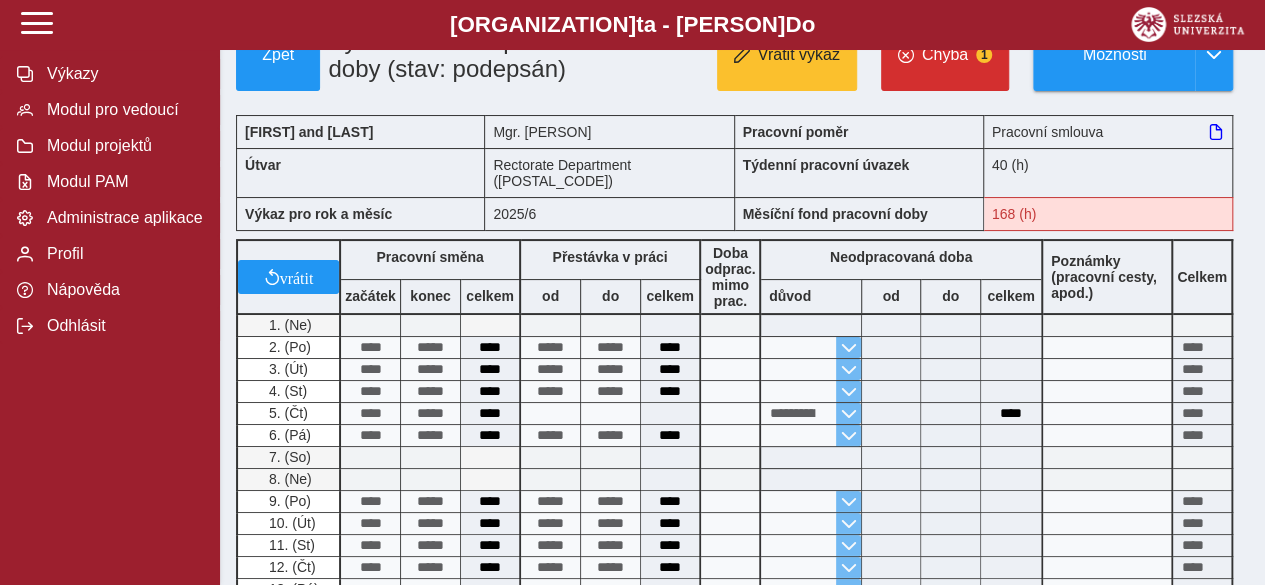 scroll, scrollTop: 0, scrollLeft: 0, axis: both 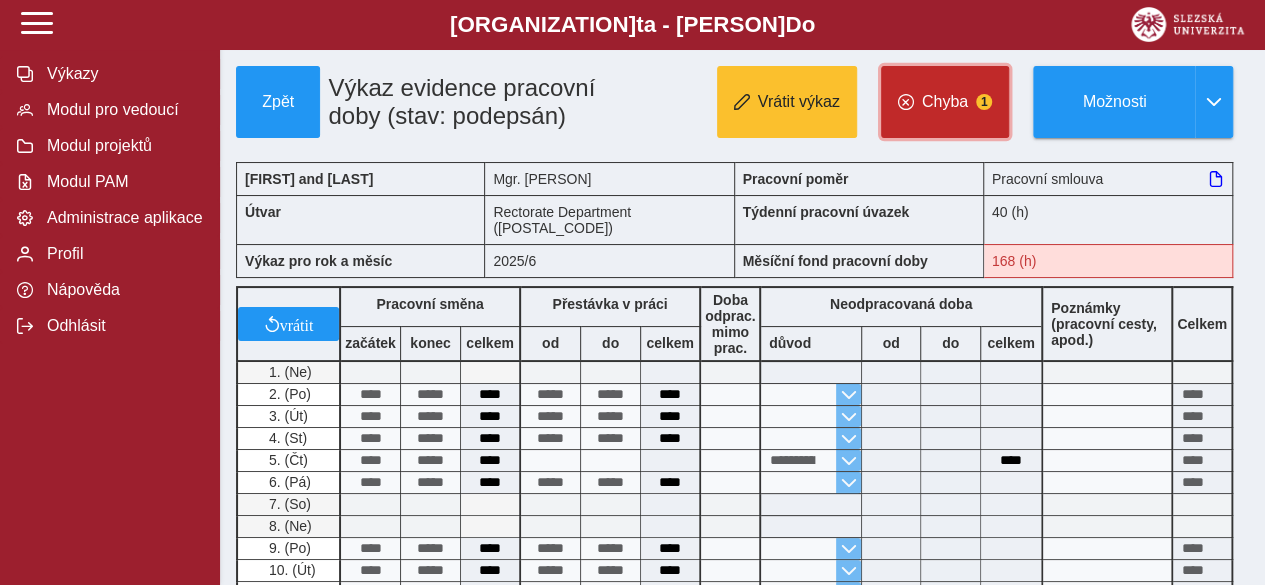 click on "Chyba" at bounding box center (945, 102) 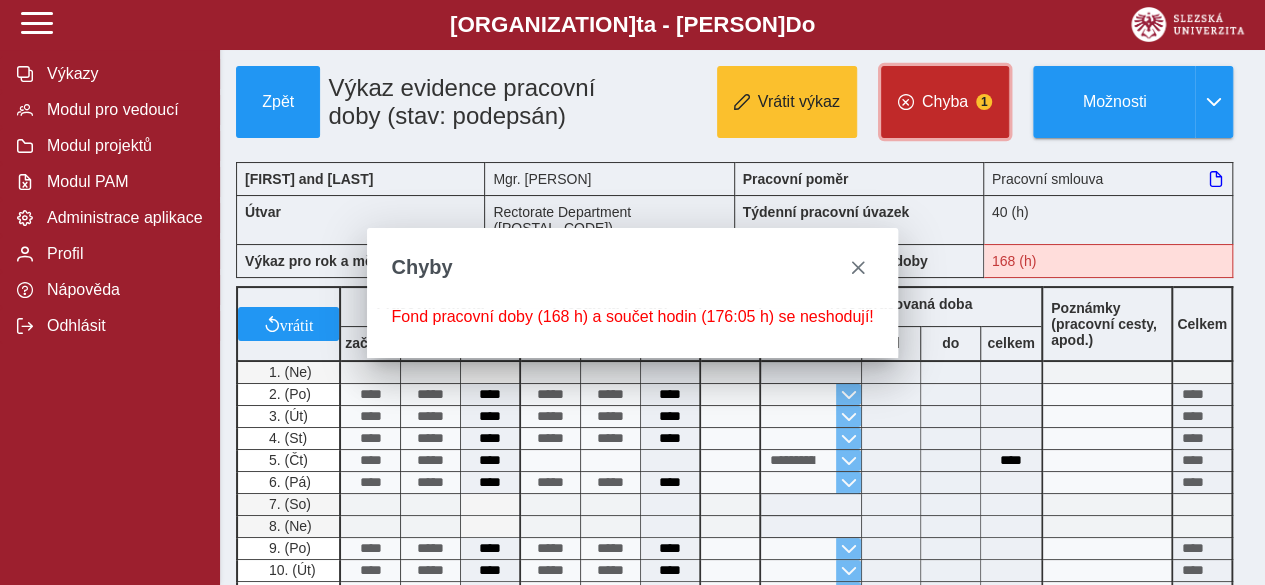 click on "Chyba" at bounding box center (945, 102) 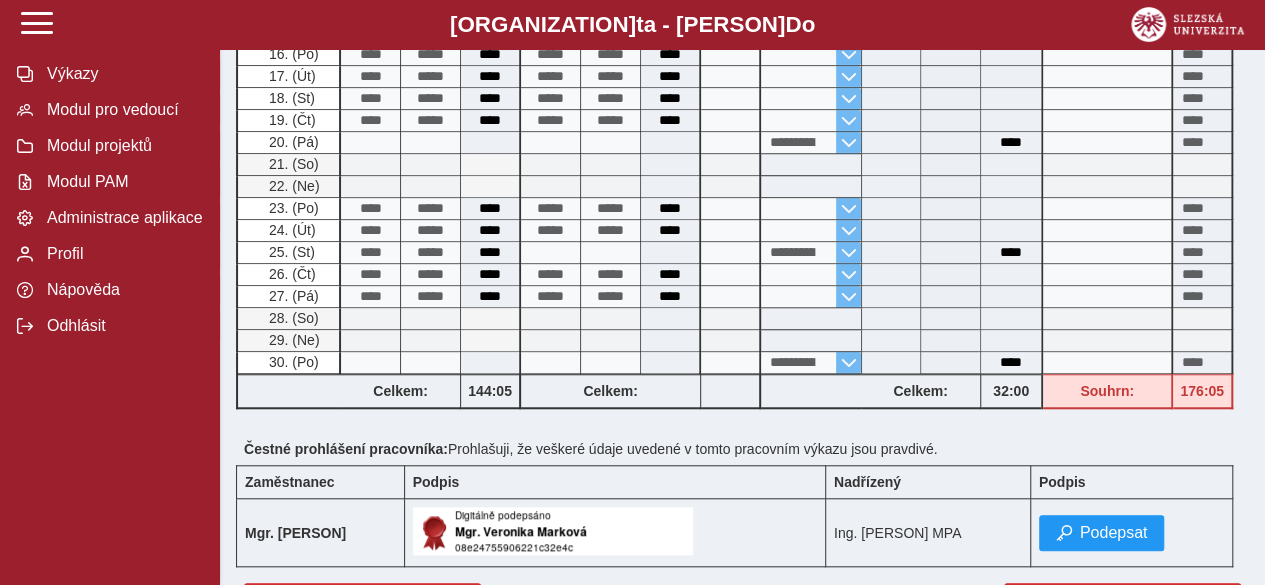 scroll, scrollTop: 653, scrollLeft: 0, axis: vertical 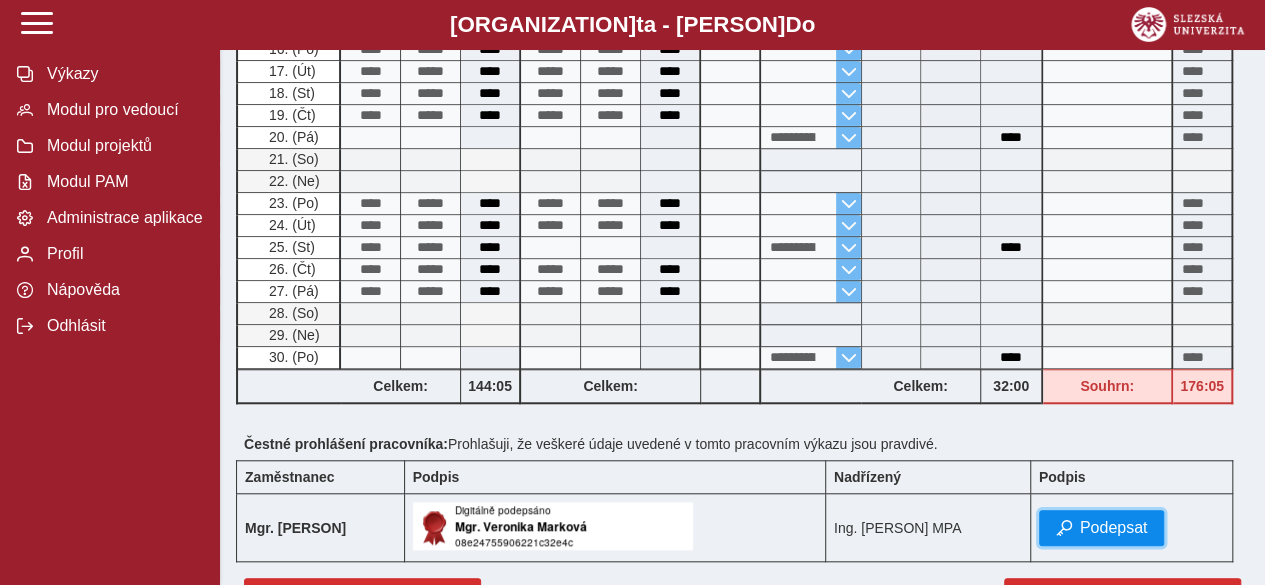 click on "Podepsat" at bounding box center (1114, 528) 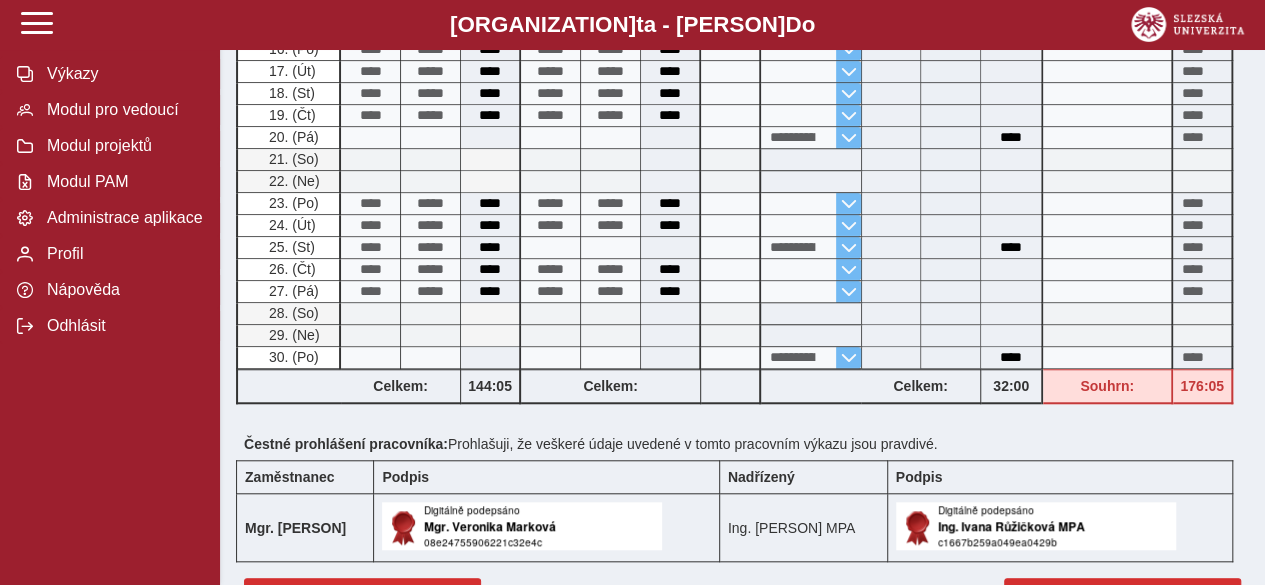 scroll, scrollTop: 713, scrollLeft: 0, axis: vertical 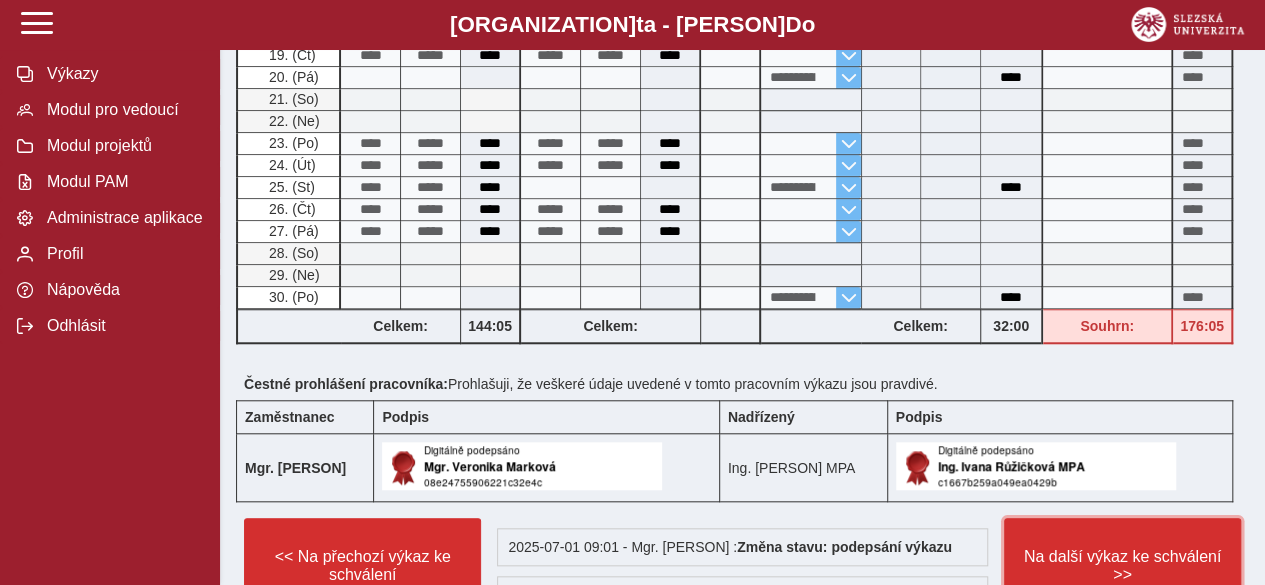 click on "Na další výkaz ke schválení  >>" at bounding box center [362, 566] 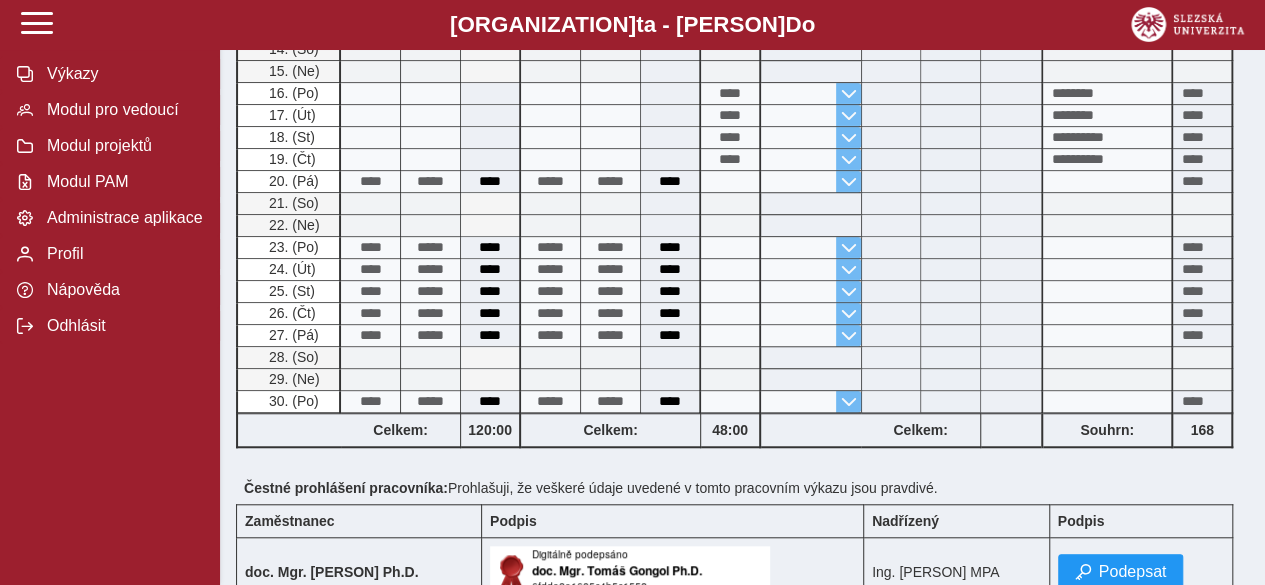 scroll, scrollTop: 594, scrollLeft: 0, axis: vertical 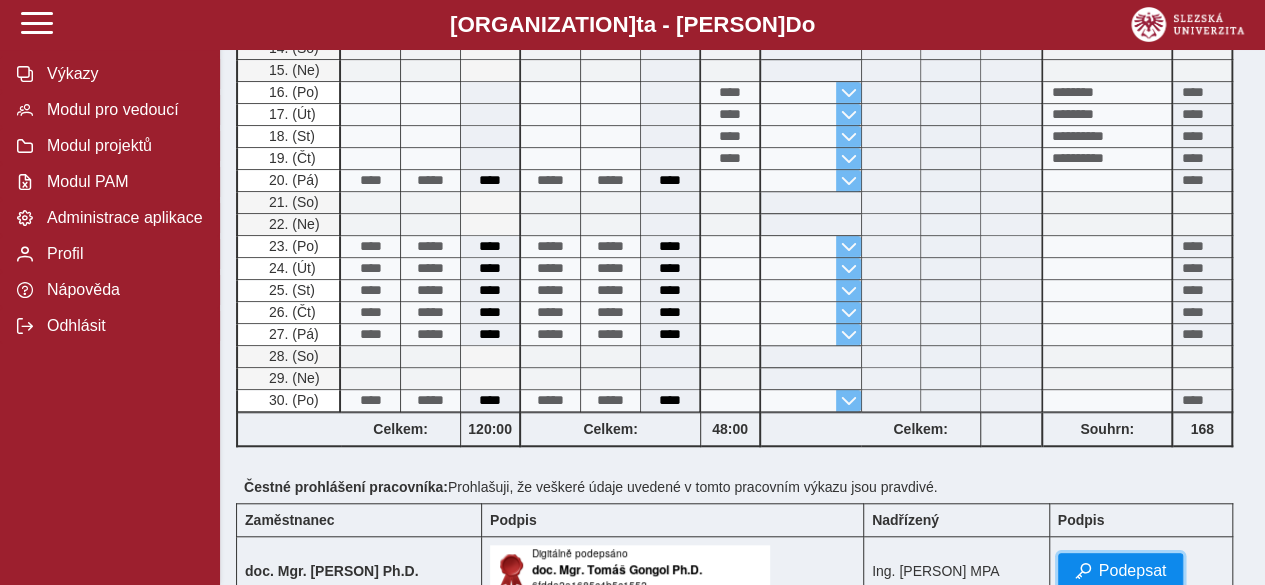 click on "Podepsat" at bounding box center [1133, 571] 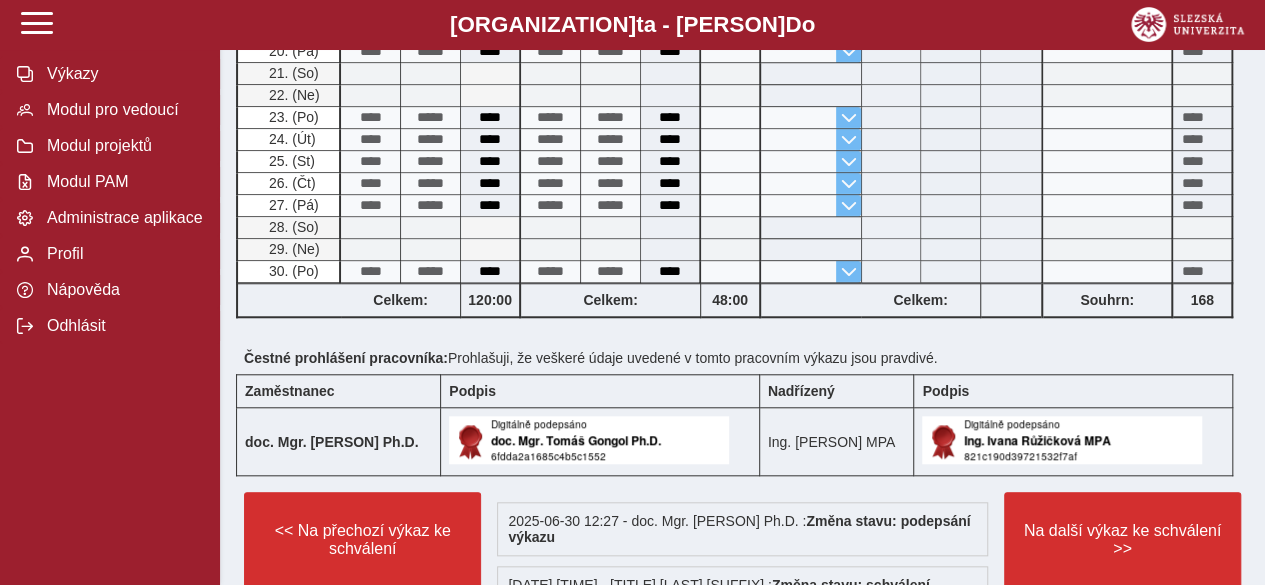 scroll, scrollTop: 725, scrollLeft: 0, axis: vertical 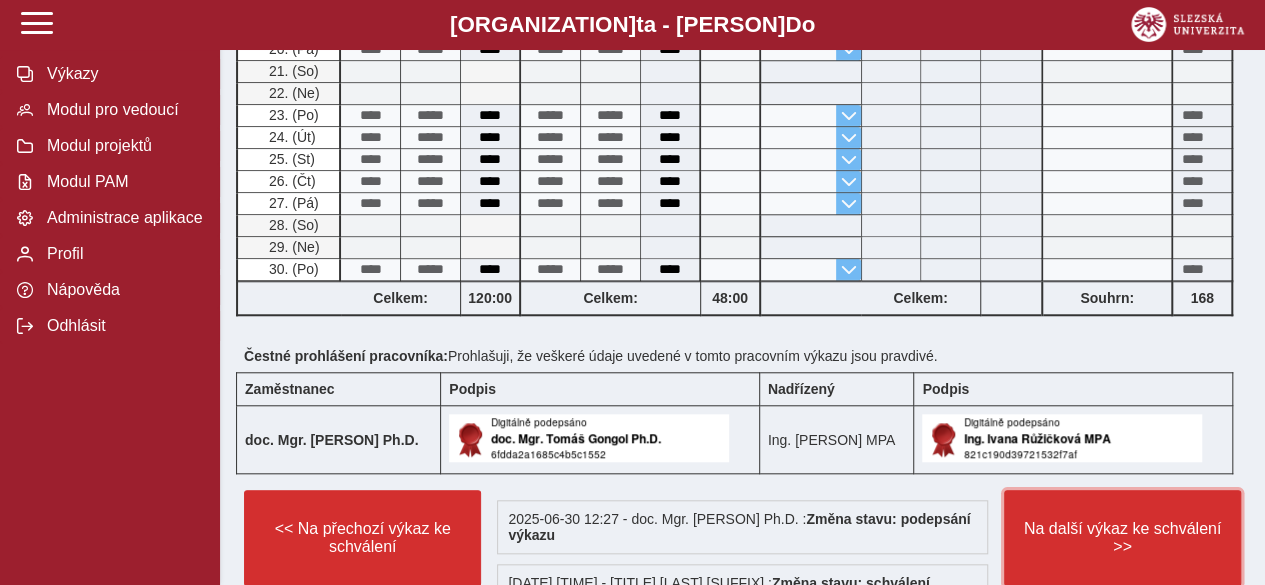 click on "Na další výkaz ke schválení  >>" at bounding box center (362, 538) 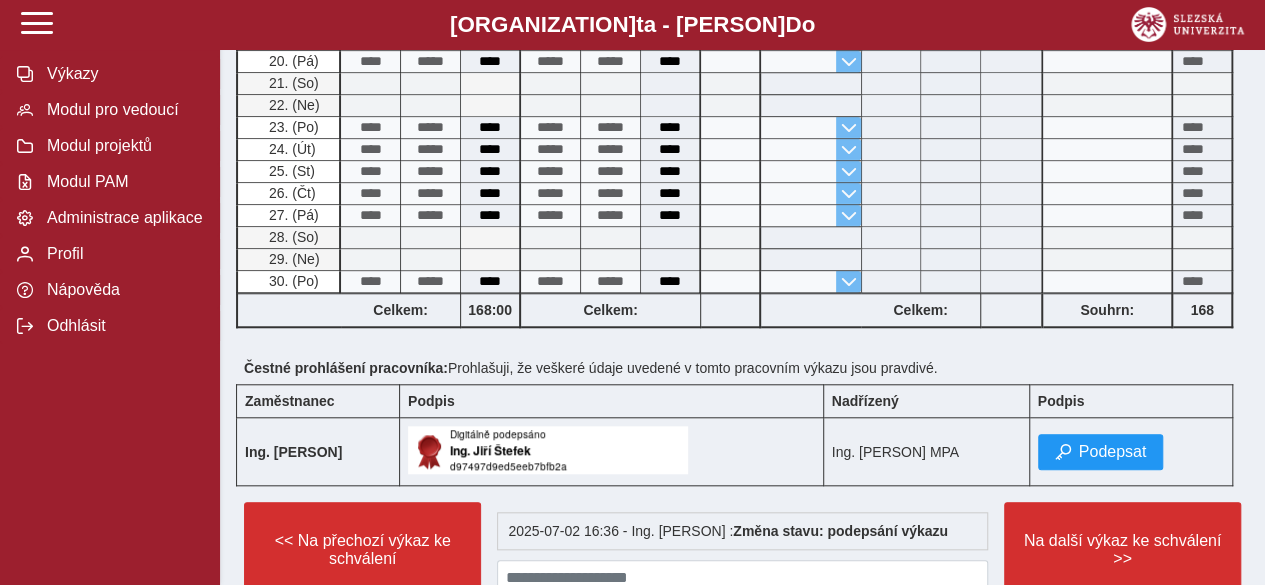 scroll, scrollTop: 730, scrollLeft: 0, axis: vertical 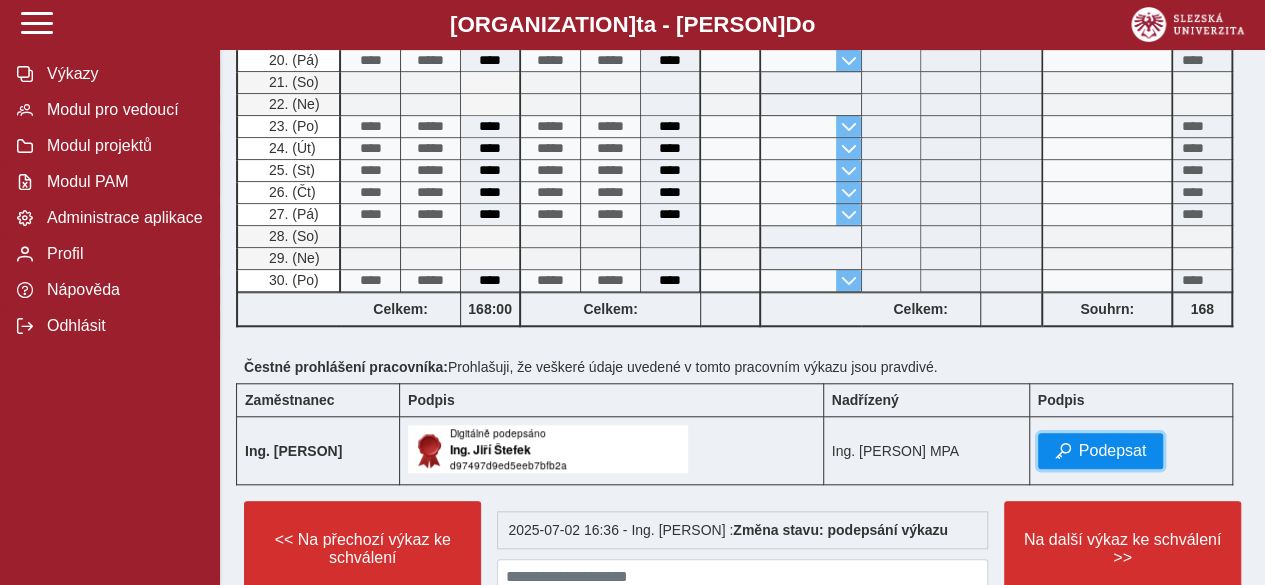 click on "Podepsat" at bounding box center (1113, 451) 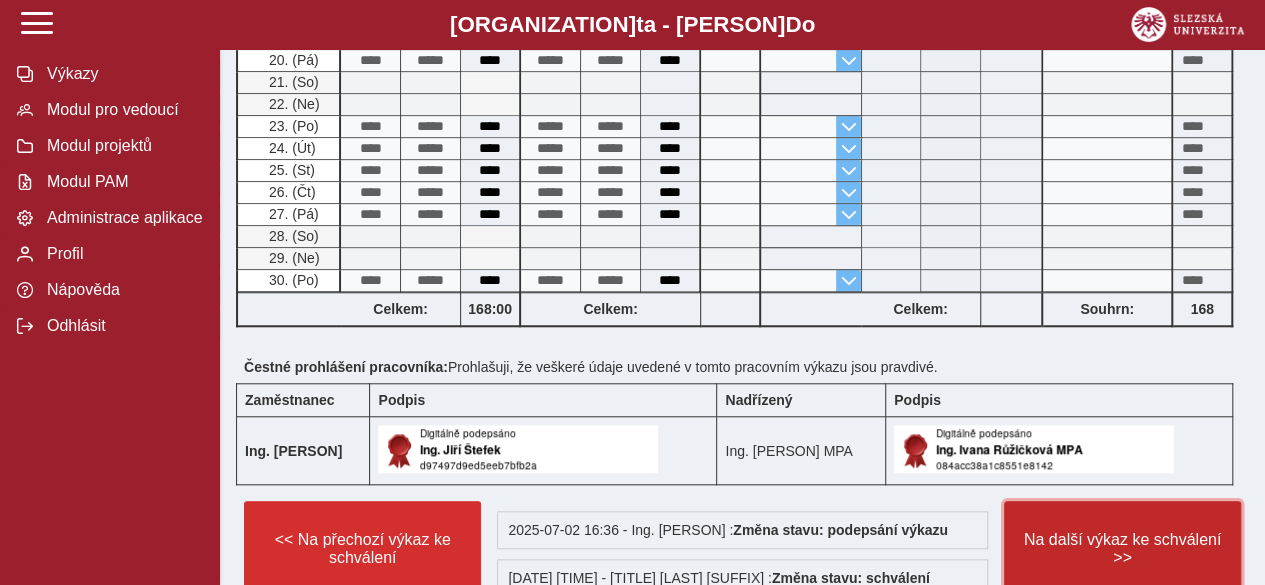 click on "Na další výkaz ke schválení  >>" at bounding box center [362, 549] 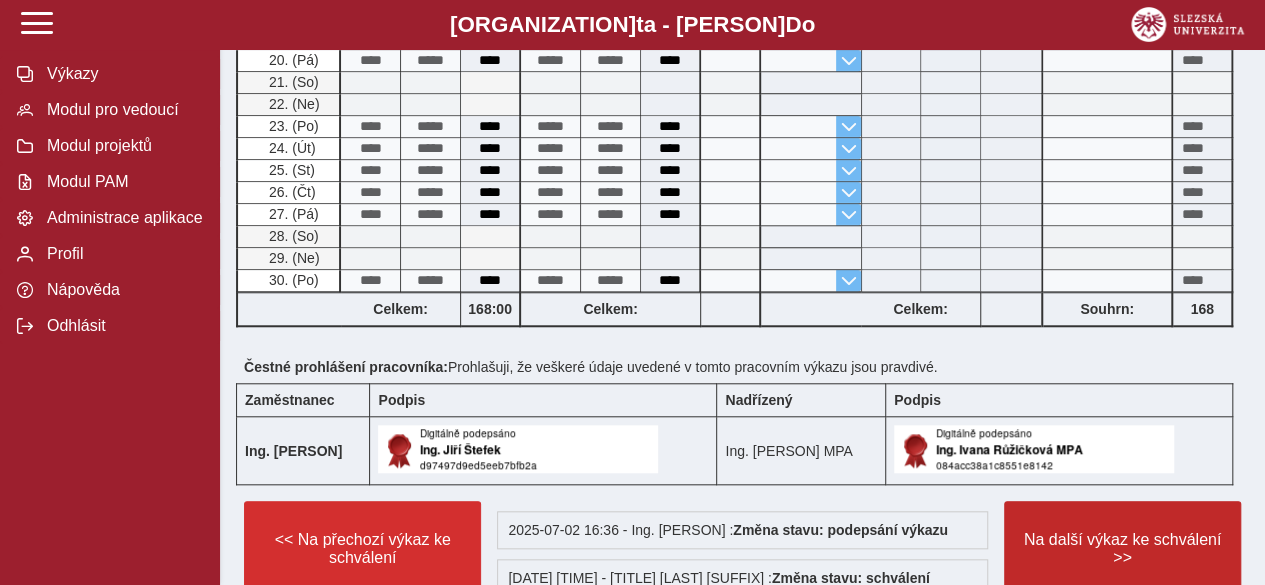 scroll, scrollTop: 0, scrollLeft: 0, axis: both 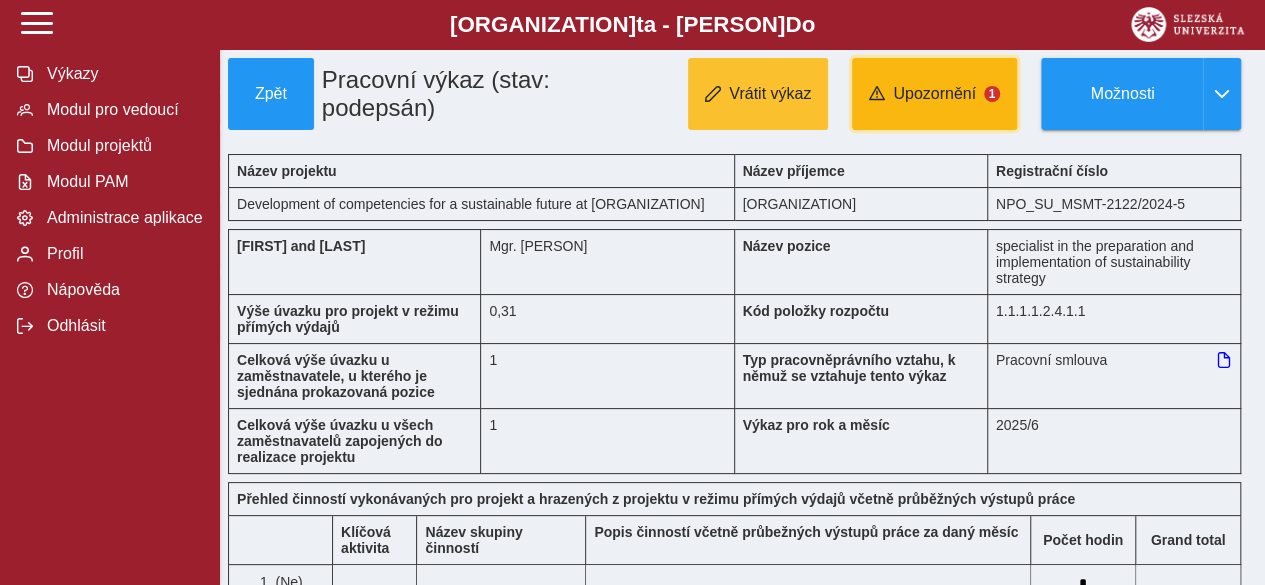 click on "Upozornění" at bounding box center [934, 94] 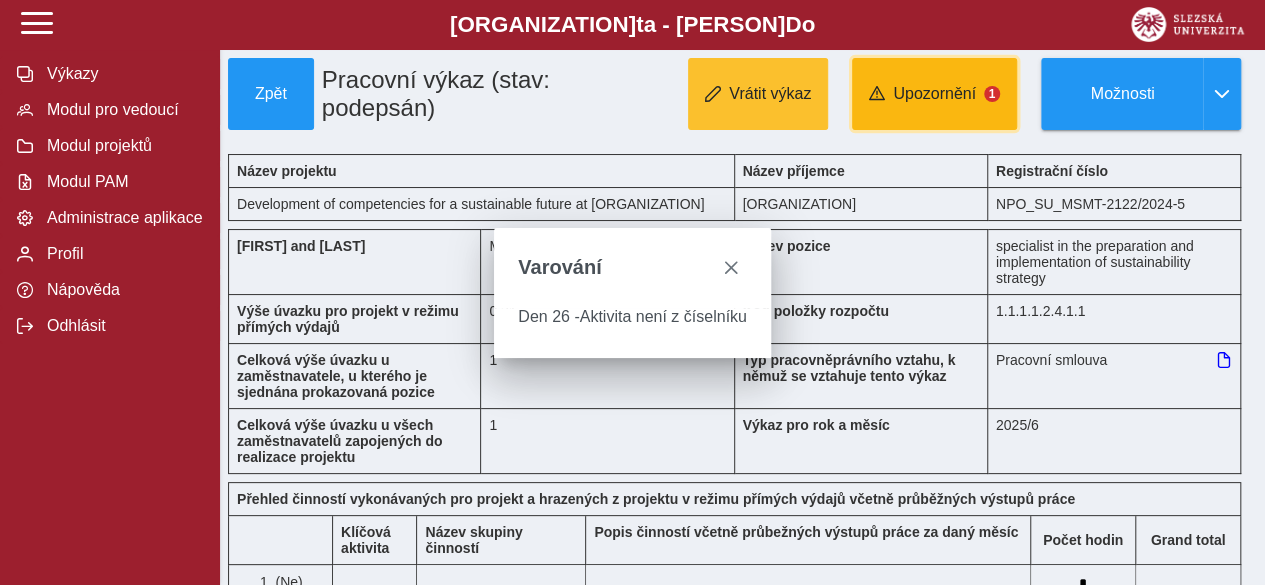 click on "Upozornění" at bounding box center [934, 94] 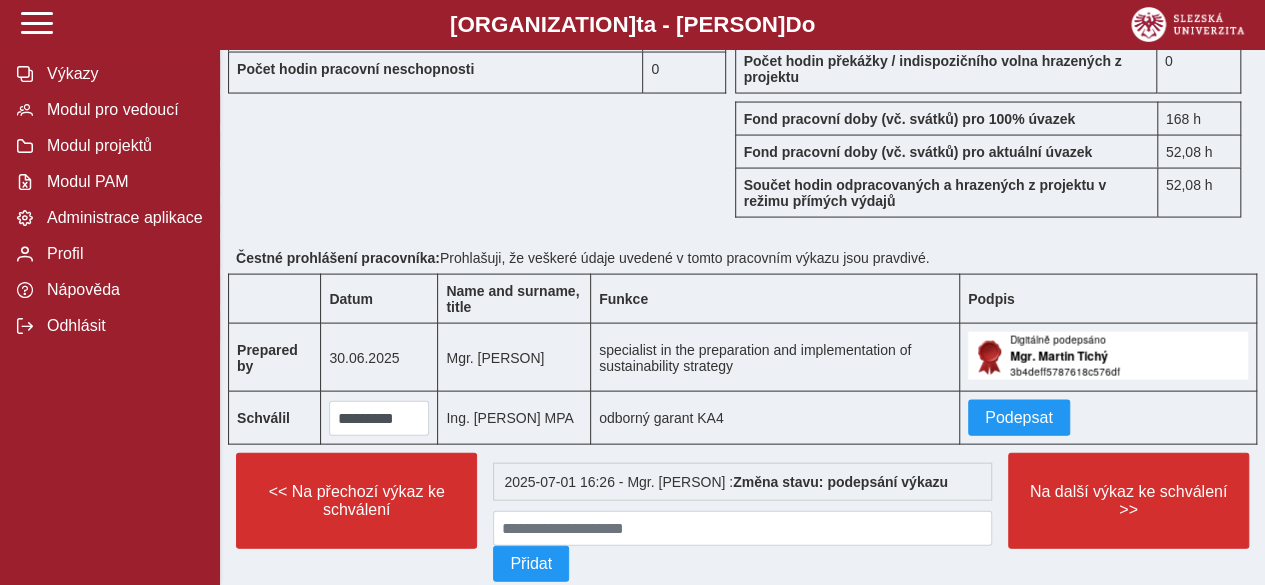 scroll, scrollTop: 1977, scrollLeft: 0, axis: vertical 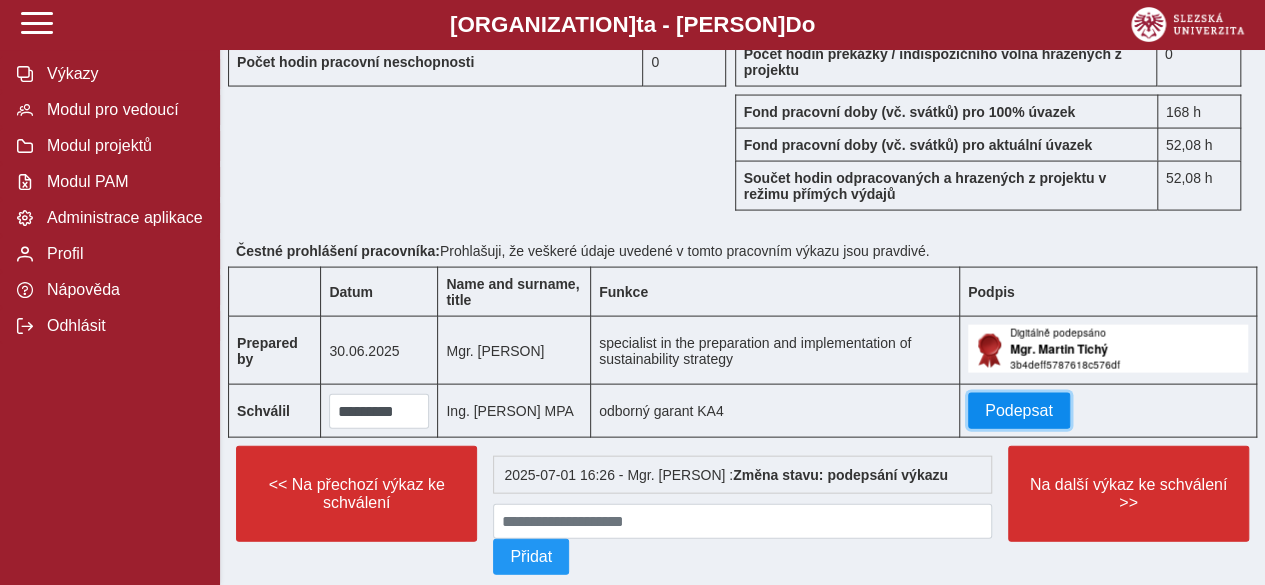 click on "Podepsat" at bounding box center [1019, 411] 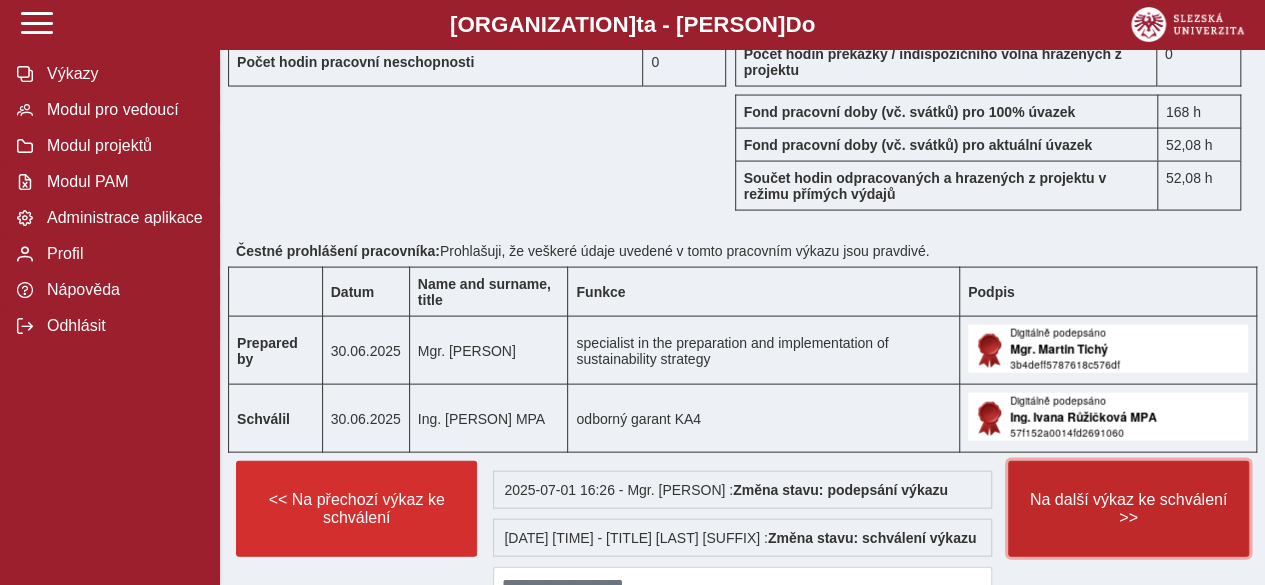click on "Na další výkaz ke schválení  >>" at bounding box center [356, 509] 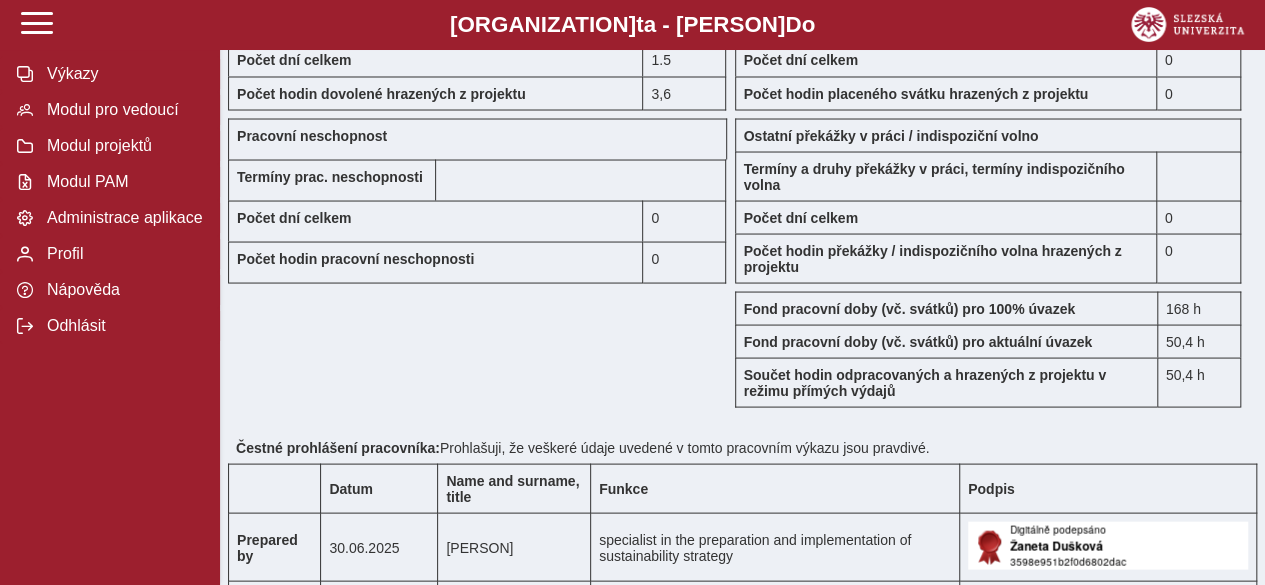 scroll, scrollTop: 1819, scrollLeft: 0, axis: vertical 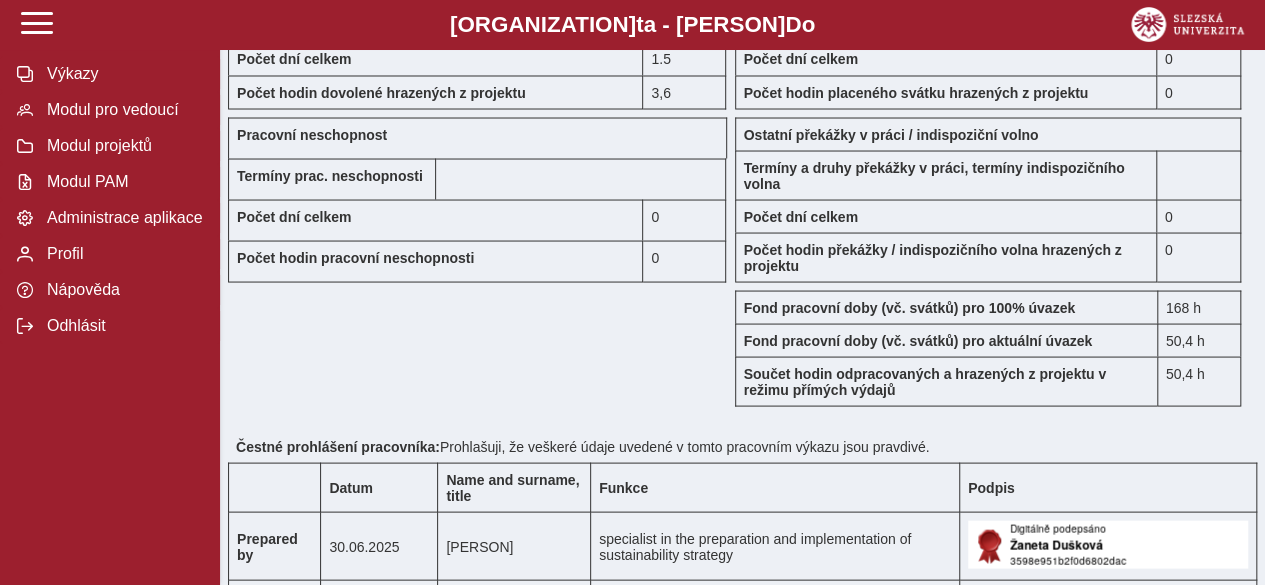 click on "Podepsat" at bounding box center [1019, 606] 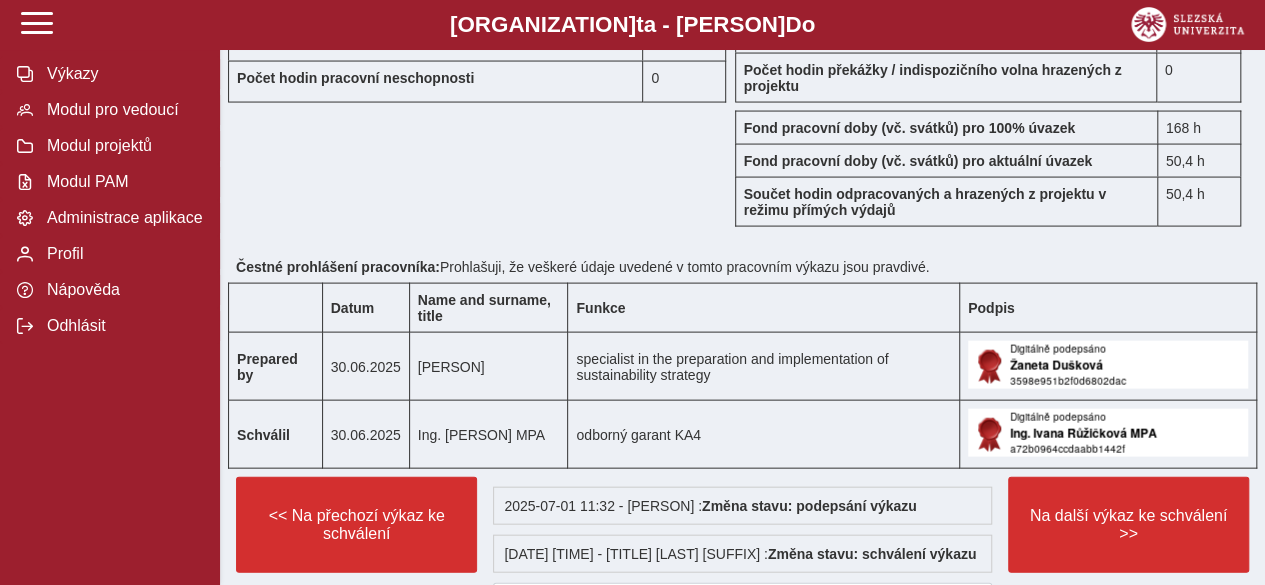 scroll, scrollTop: 2019, scrollLeft: 0, axis: vertical 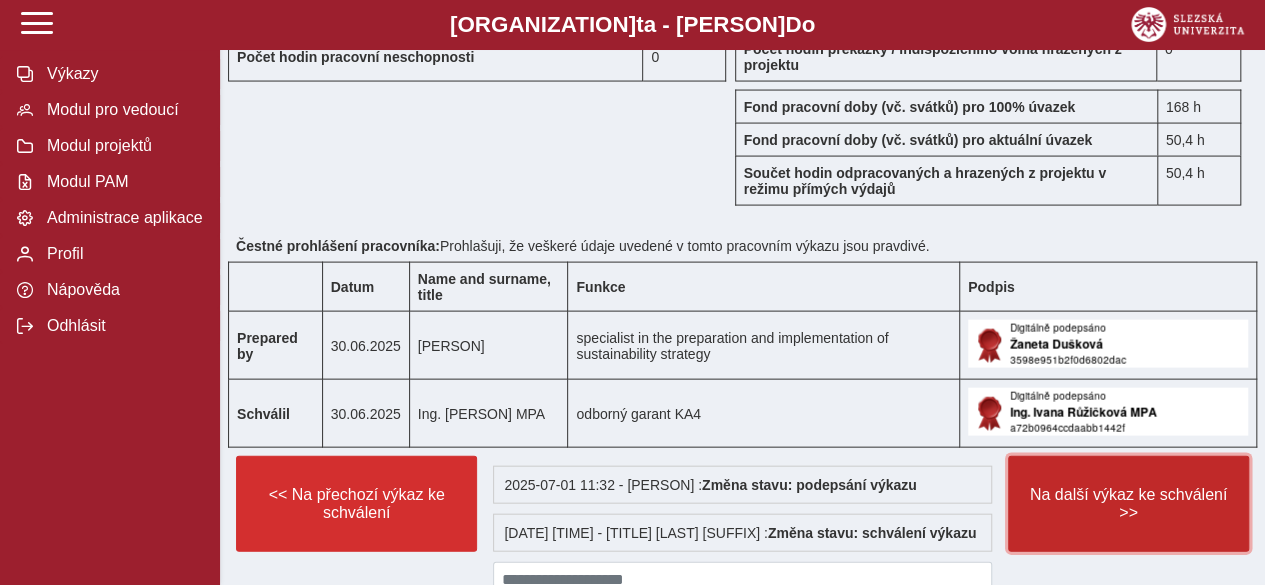 click on "Na další výkaz ke schválení  >>" at bounding box center (356, 504) 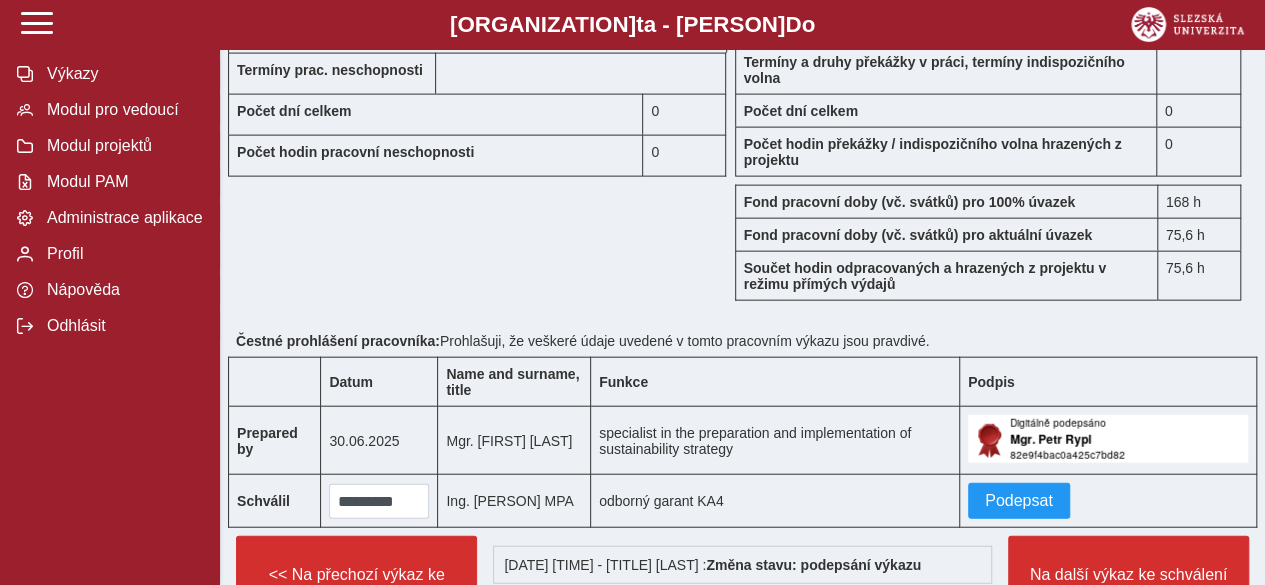 scroll, scrollTop: 2212, scrollLeft: 0, axis: vertical 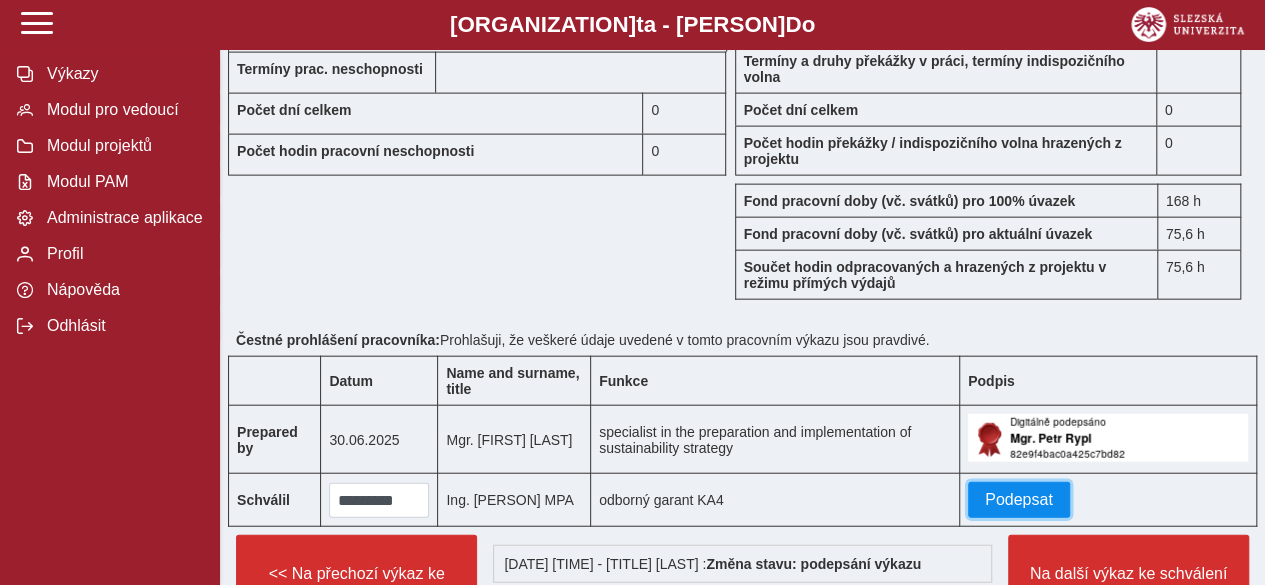 click on "Podepsat" at bounding box center [1019, 500] 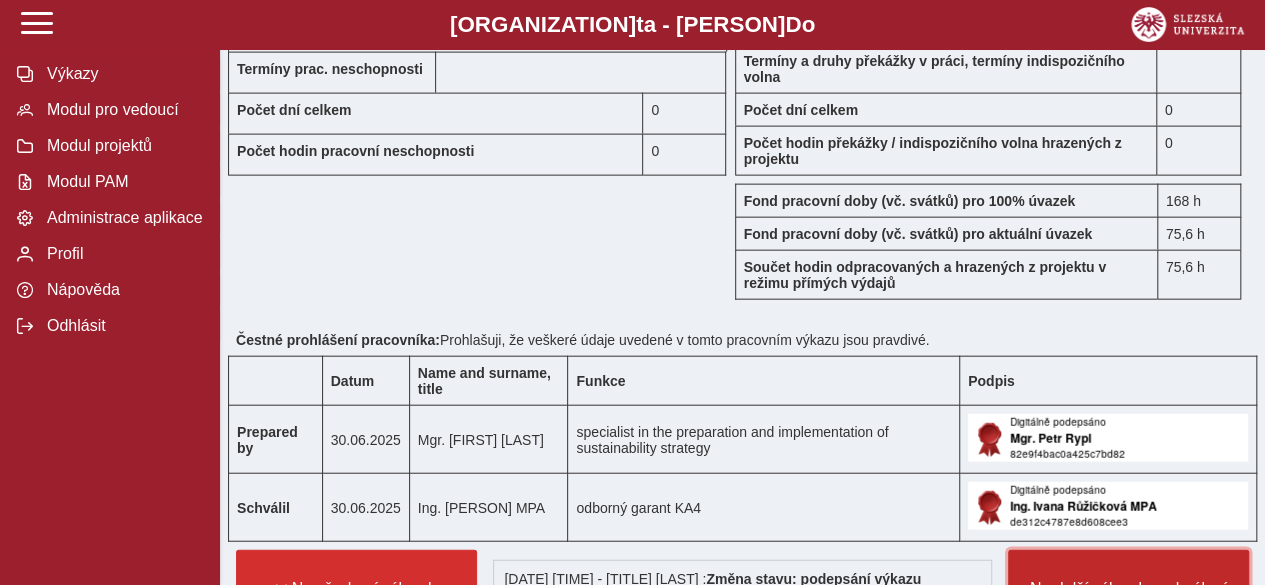 click on "Na další výkaz ke schválení  >>" at bounding box center [356, 598] 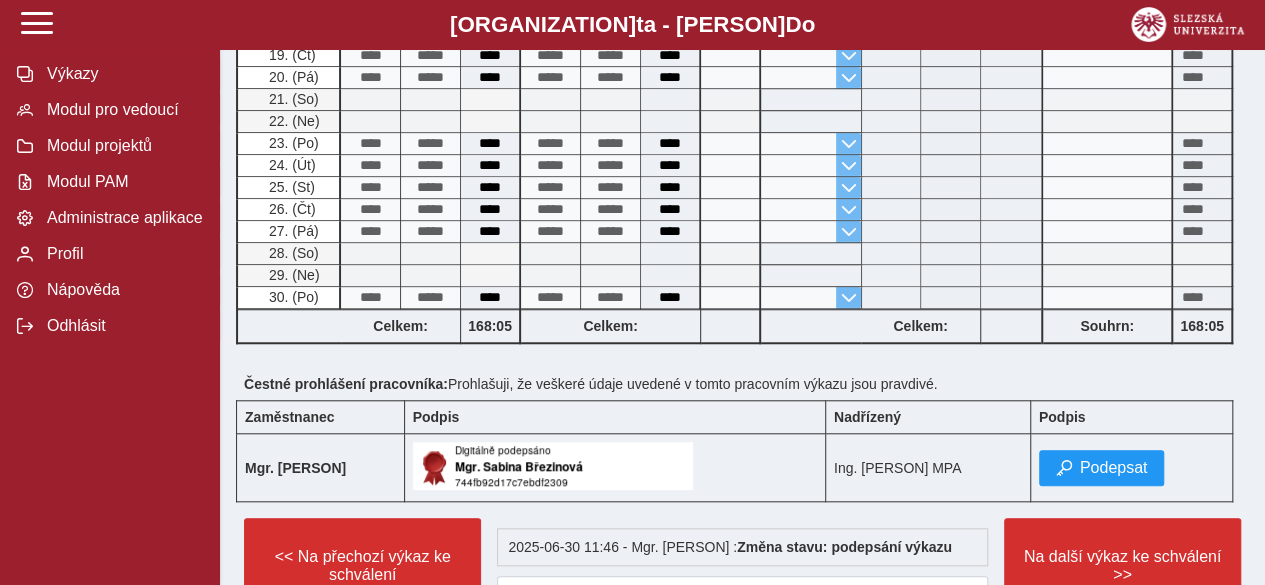 scroll, scrollTop: 705, scrollLeft: 0, axis: vertical 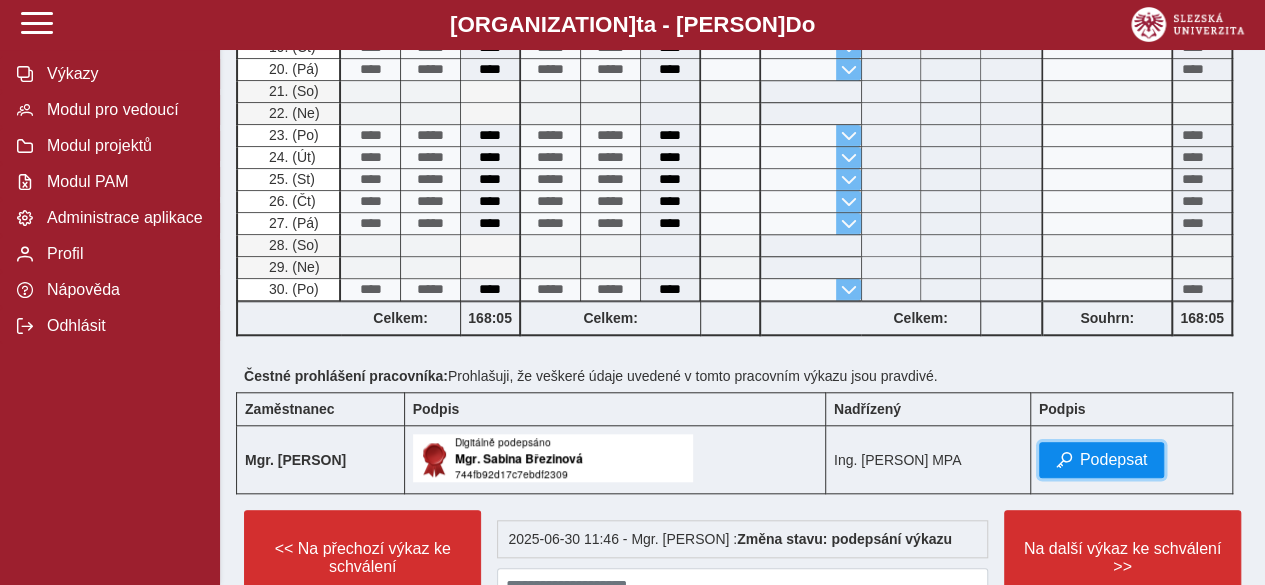 click on "Podepsat" at bounding box center (1114, 460) 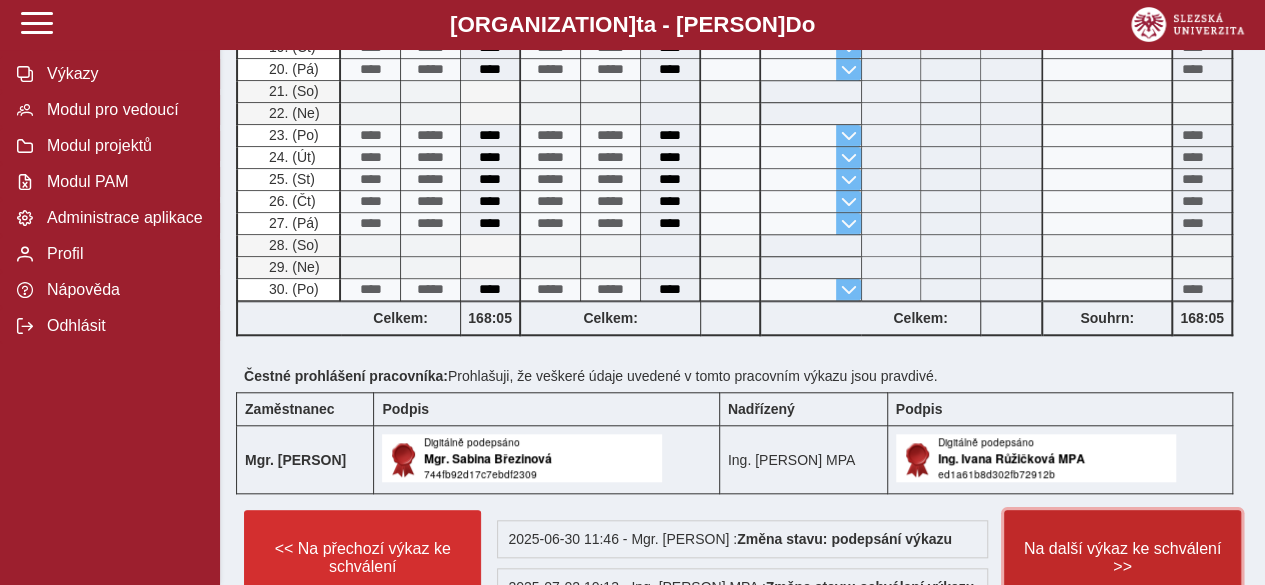 click on "Na další výkaz ke schválení  >>" at bounding box center (362, 558) 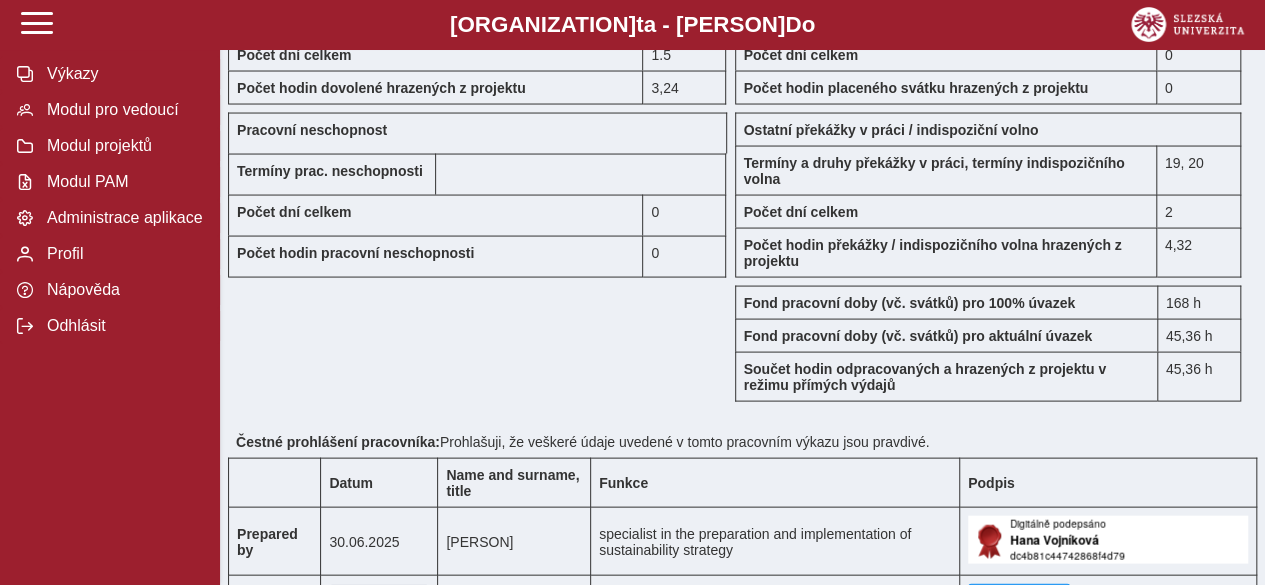 scroll, scrollTop: 1983, scrollLeft: 0, axis: vertical 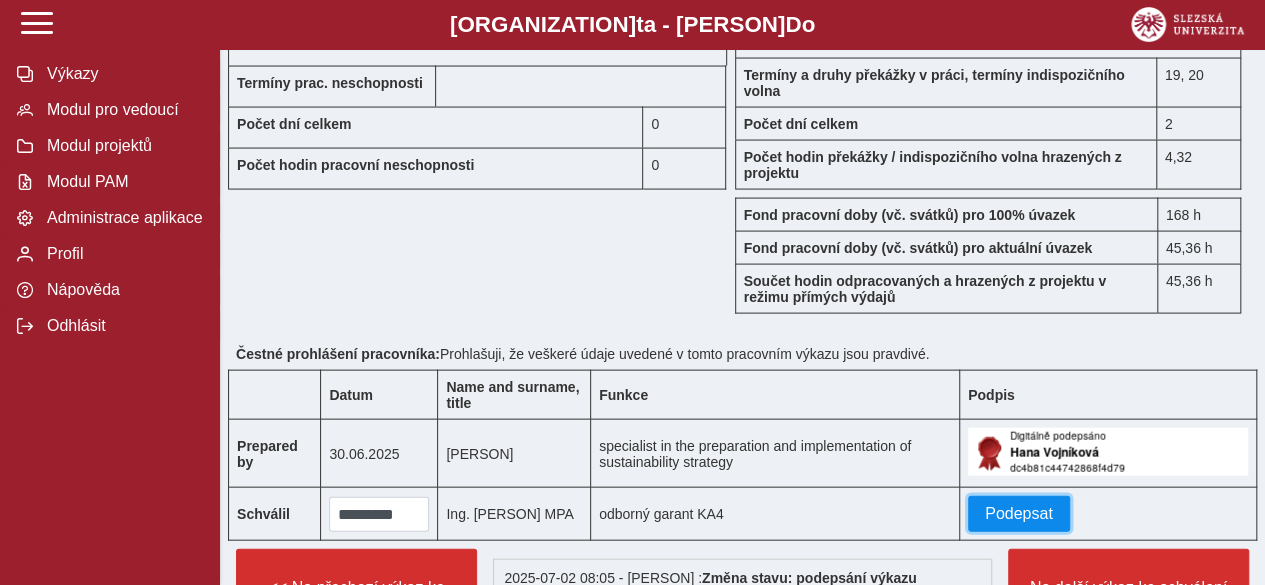 click on "Podepsat" at bounding box center [1019, 514] 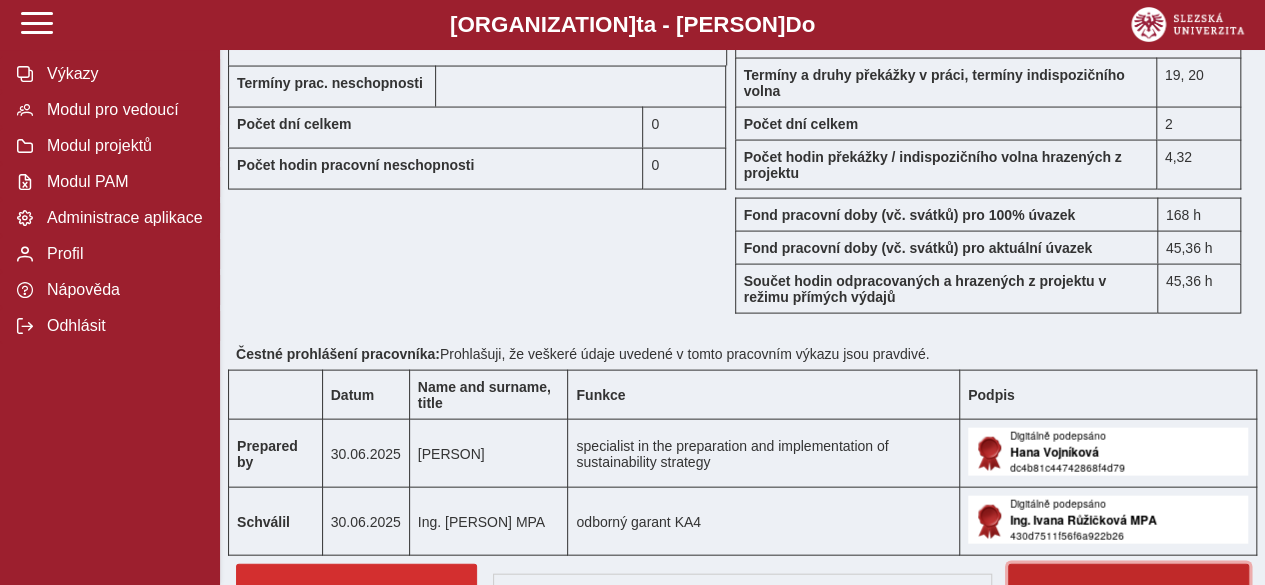click on "Na další výkaz ke schválení  >>" at bounding box center (356, 612) 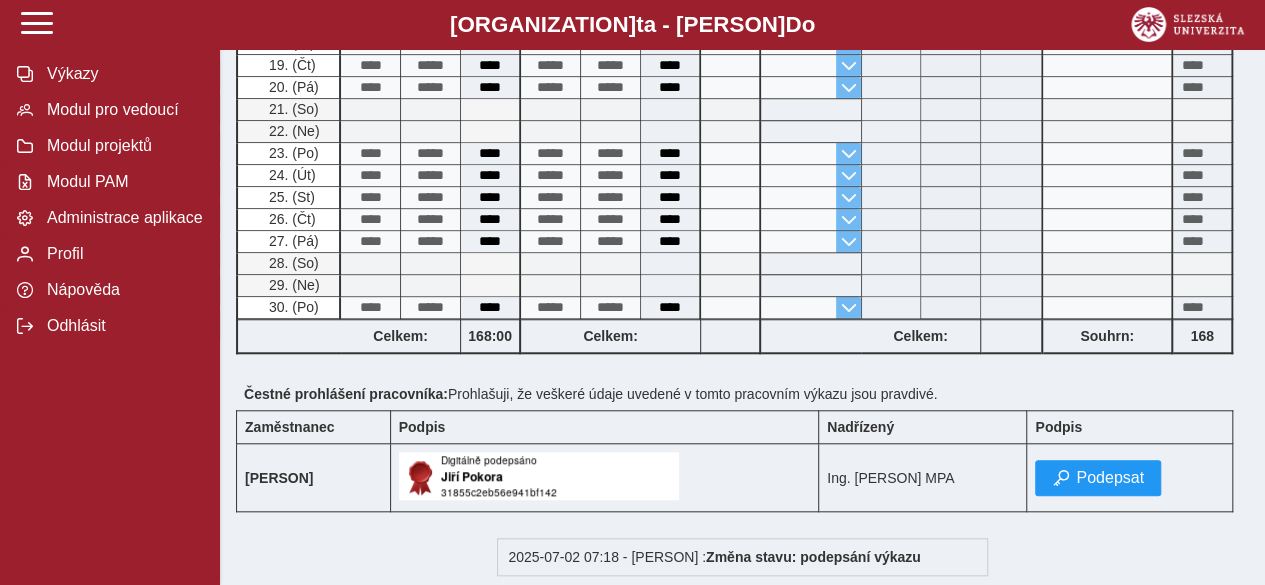 scroll, scrollTop: 800, scrollLeft: 0, axis: vertical 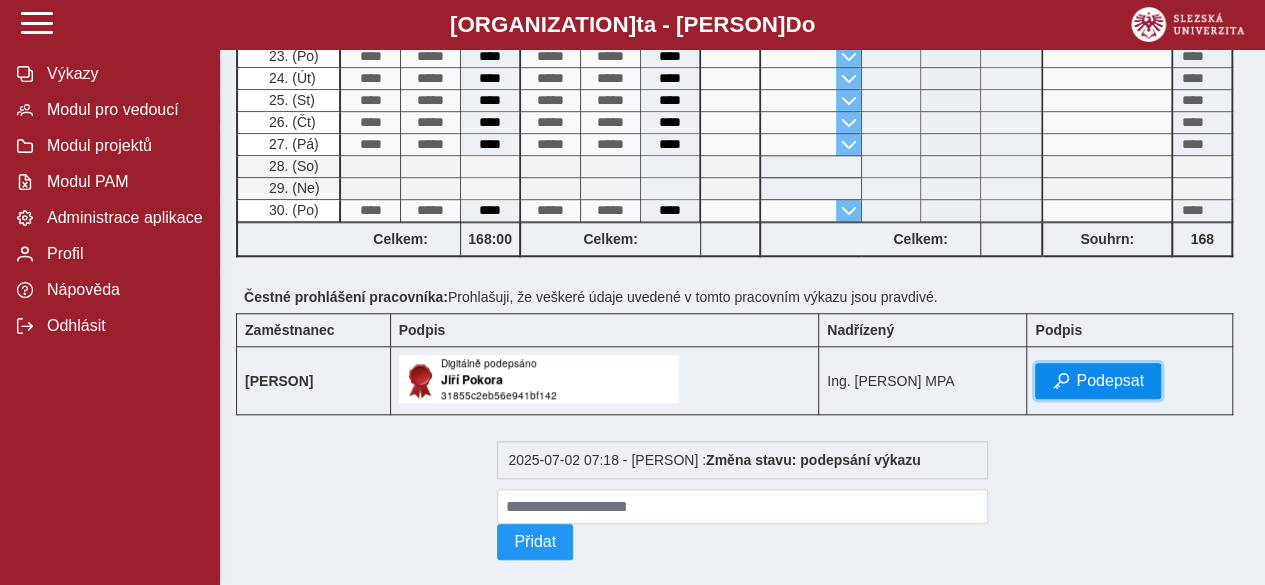 click on "Podepsat" at bounding box center (1110, 381) 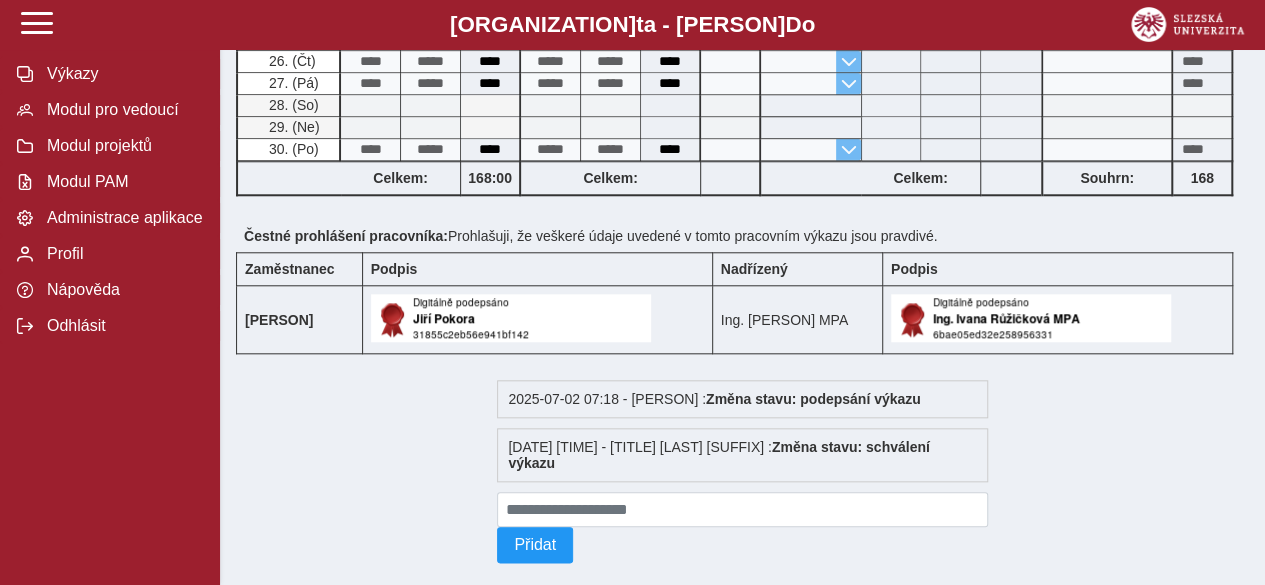 scroll, scrollTop: 860, scrollLeft: 0, axis: vertical 